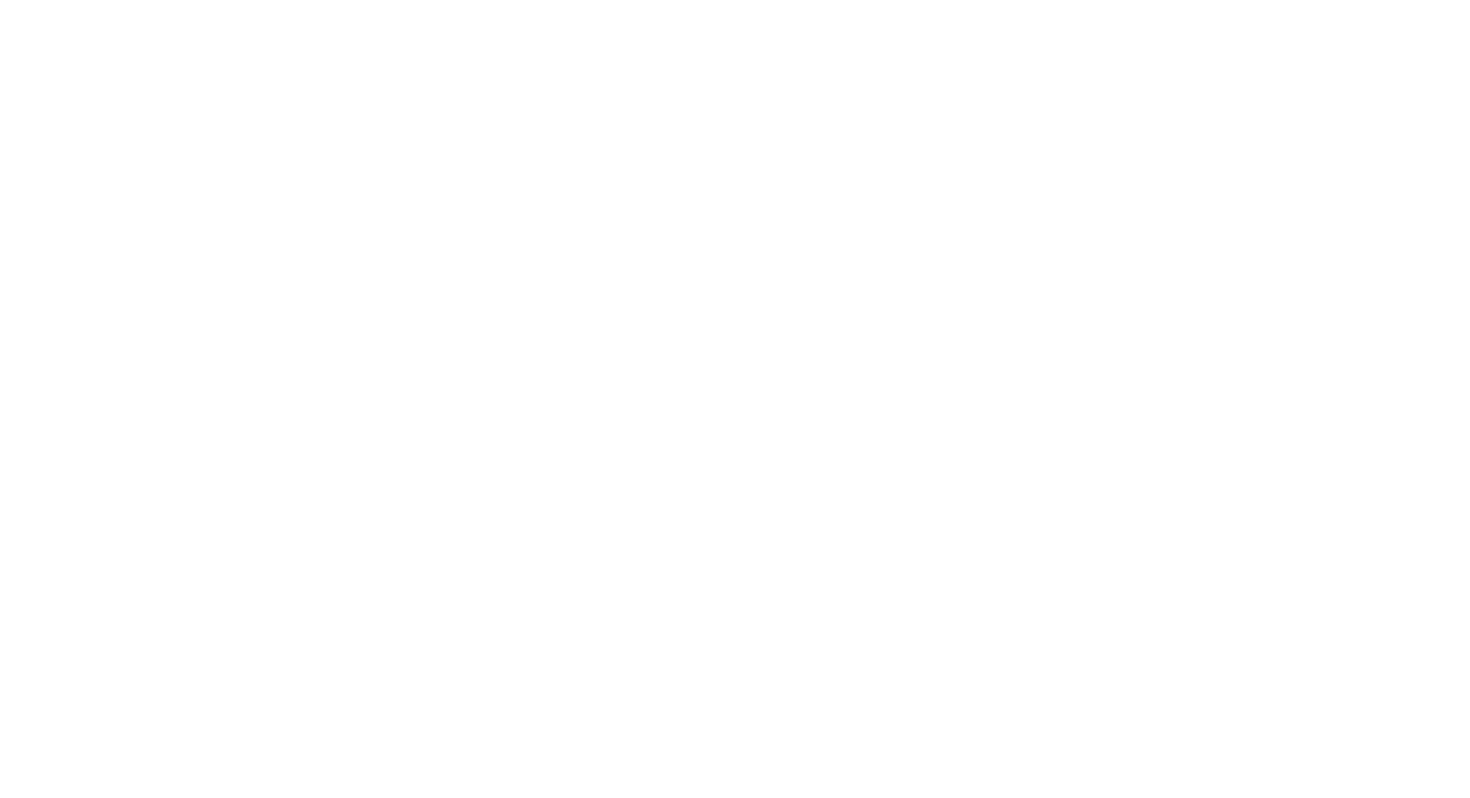 scroll, scrollTop: 0, scrollLeft: 0, axis: both 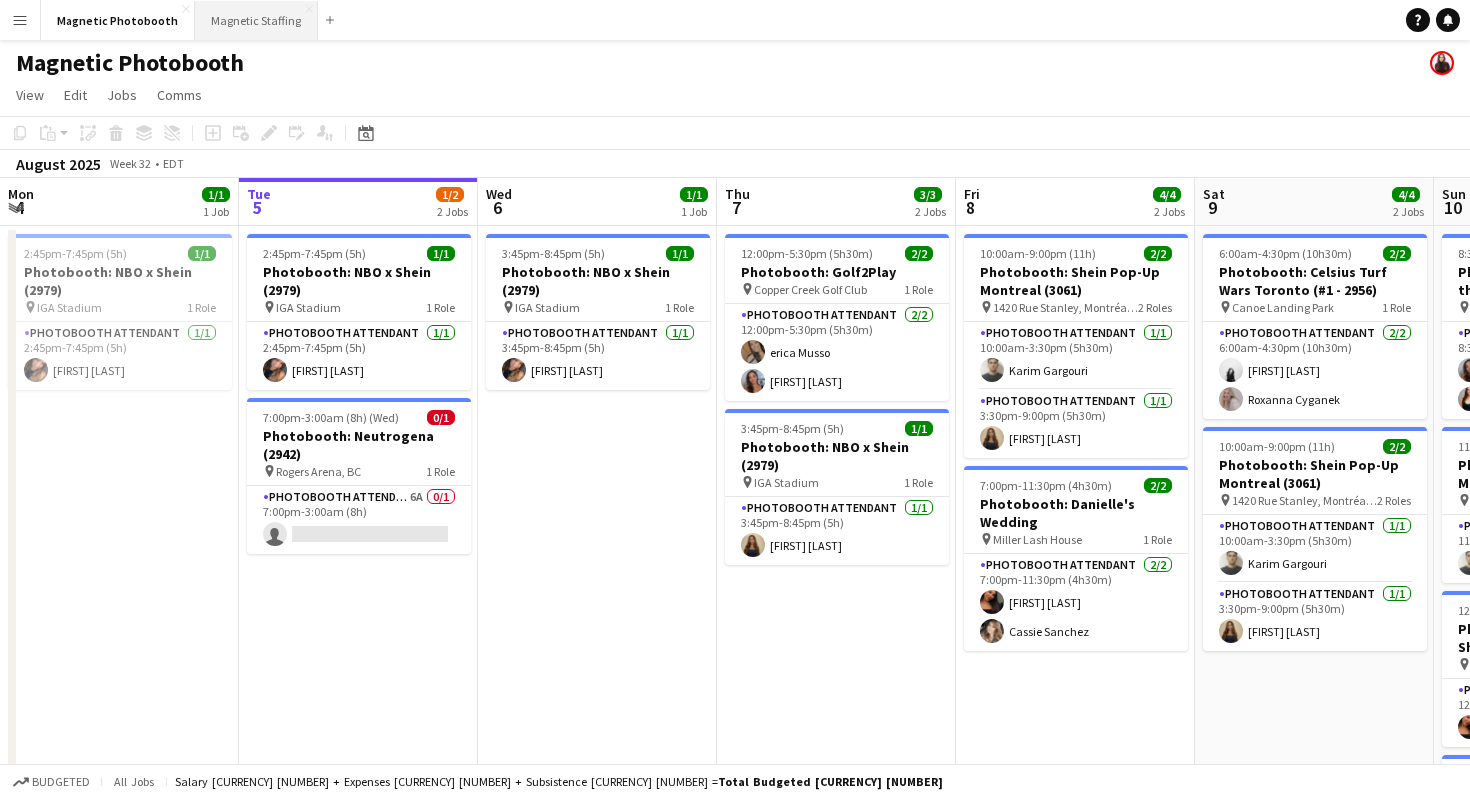 click on "Magnetic Staffing
Close" at bounding box center [256, 20] 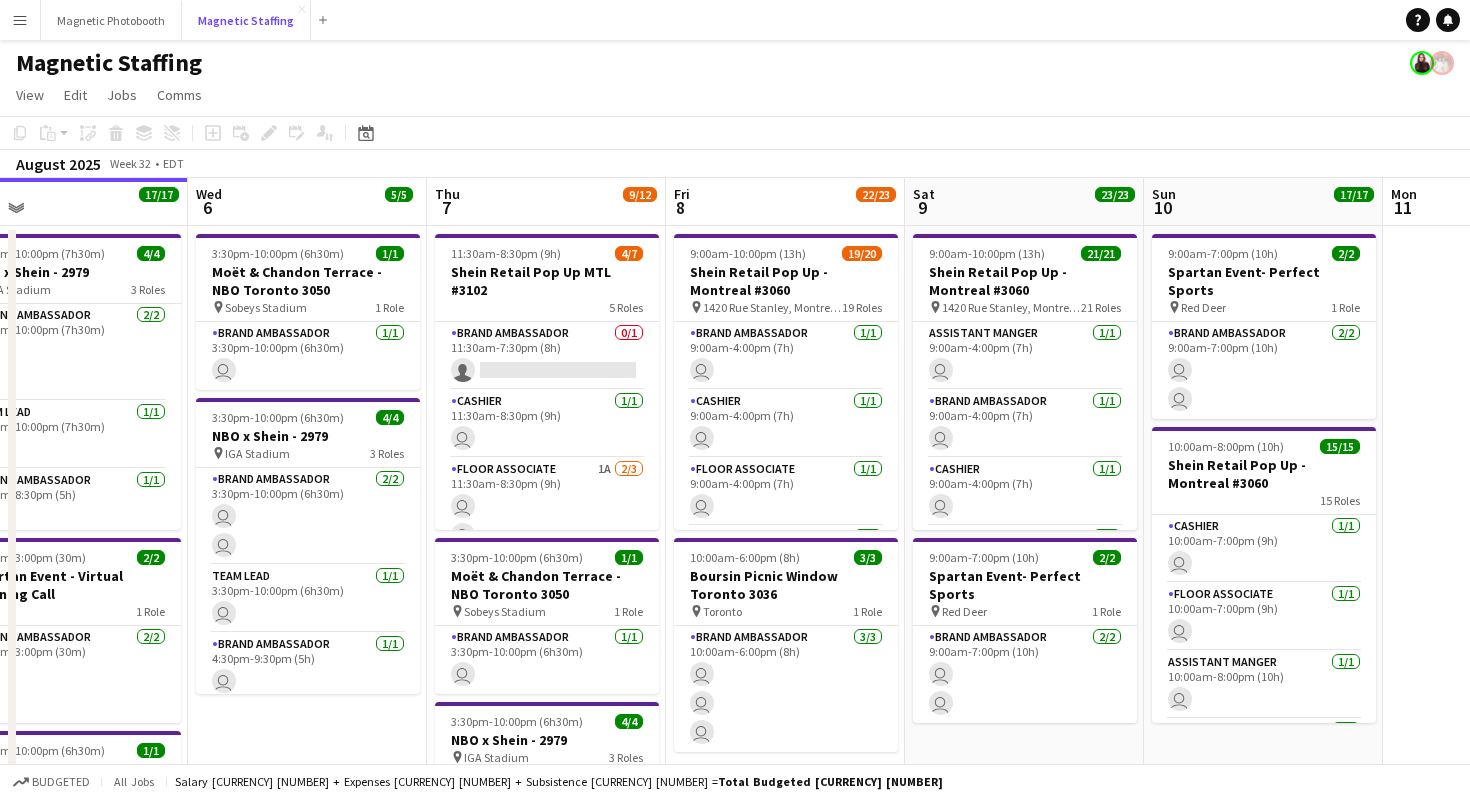 scroll, scrollTop: 0, scrollLeft: 772, axis: horizontal 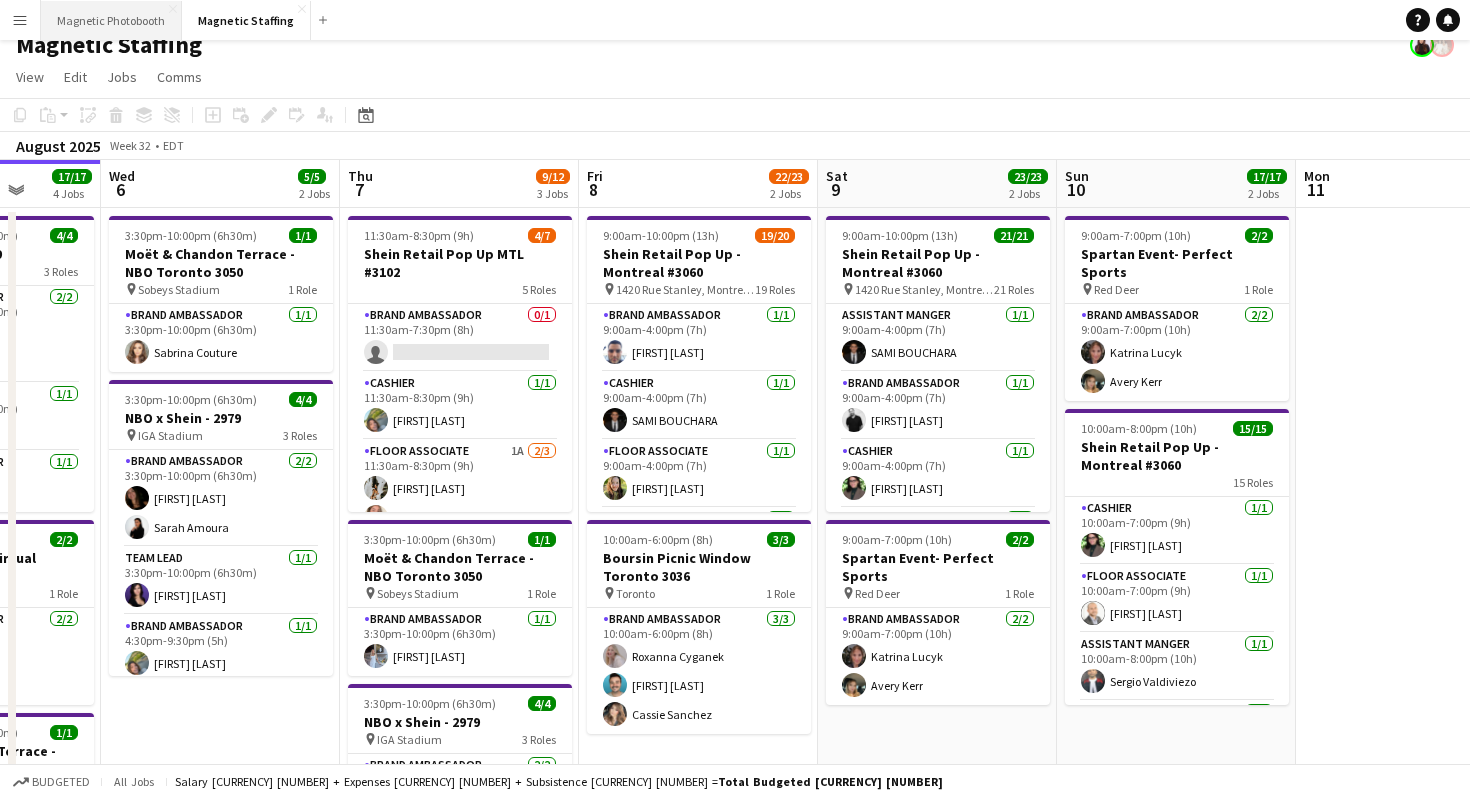 click on "Magnetic Photobooth
Close" at bounding box center (111, 20) 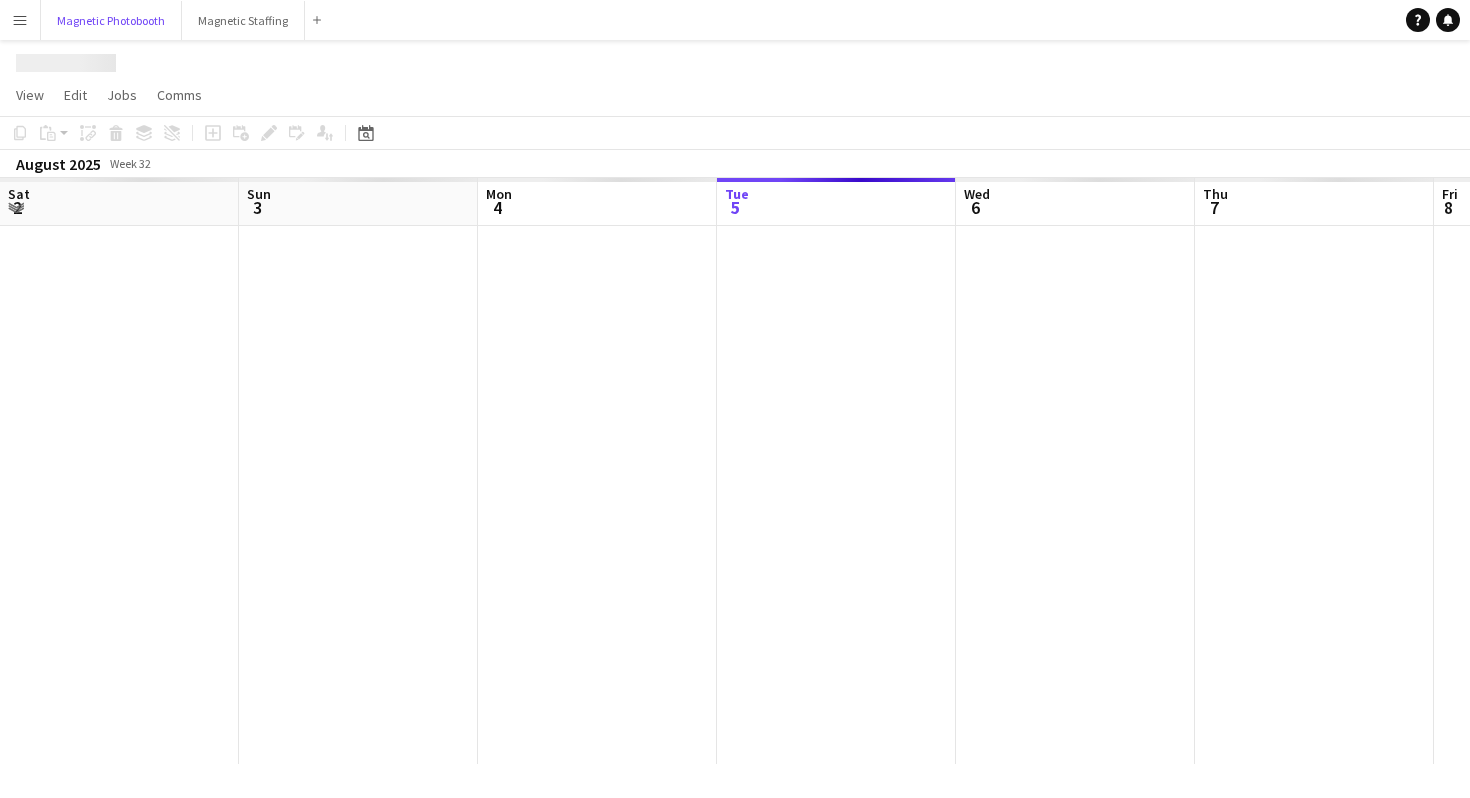 scroll, scrollTop: 0, scrollLeft: 0, axis: both 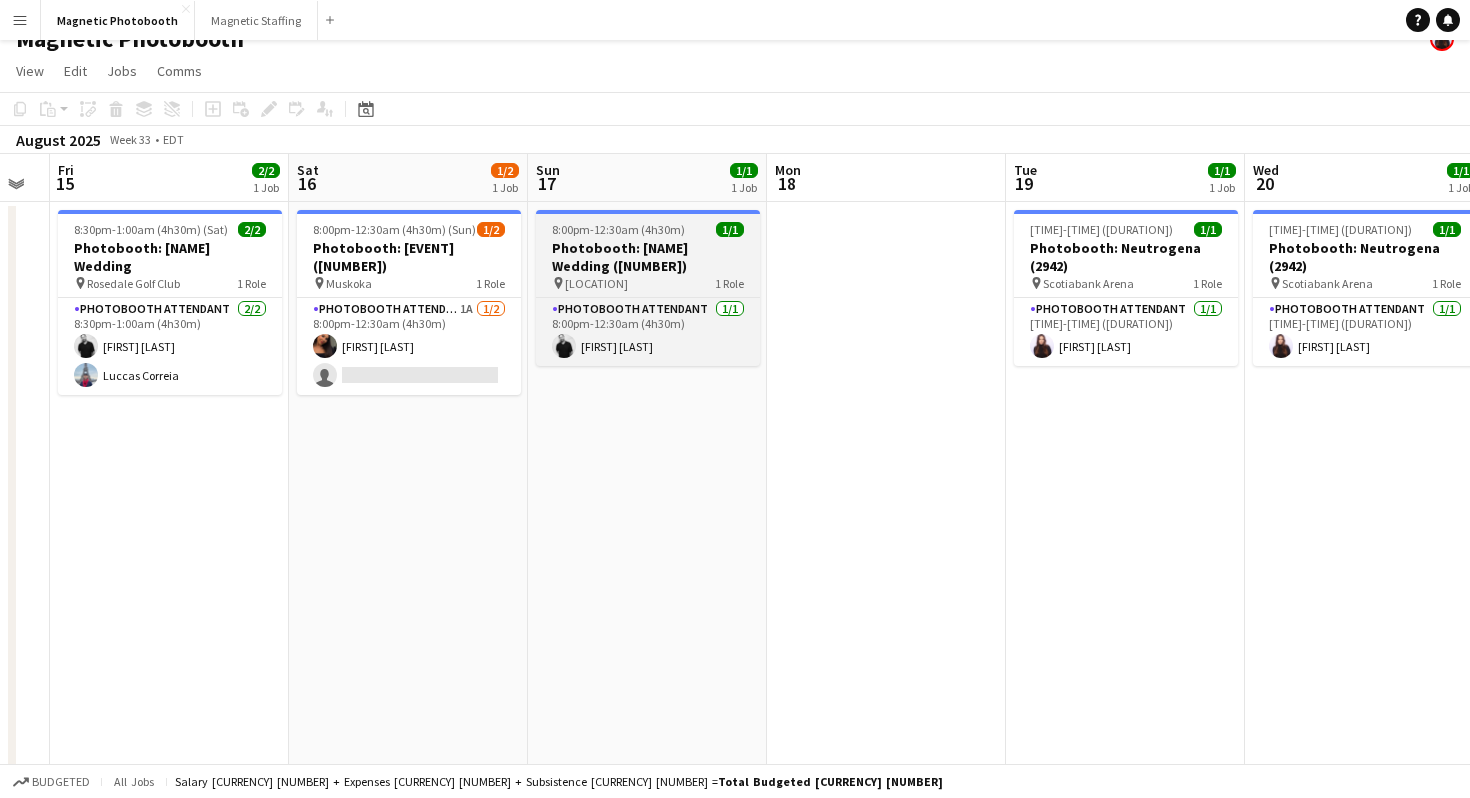 click on "Photobooth: [NAME] Wedding ([NUMBER])" at bounding box center (648, 257) 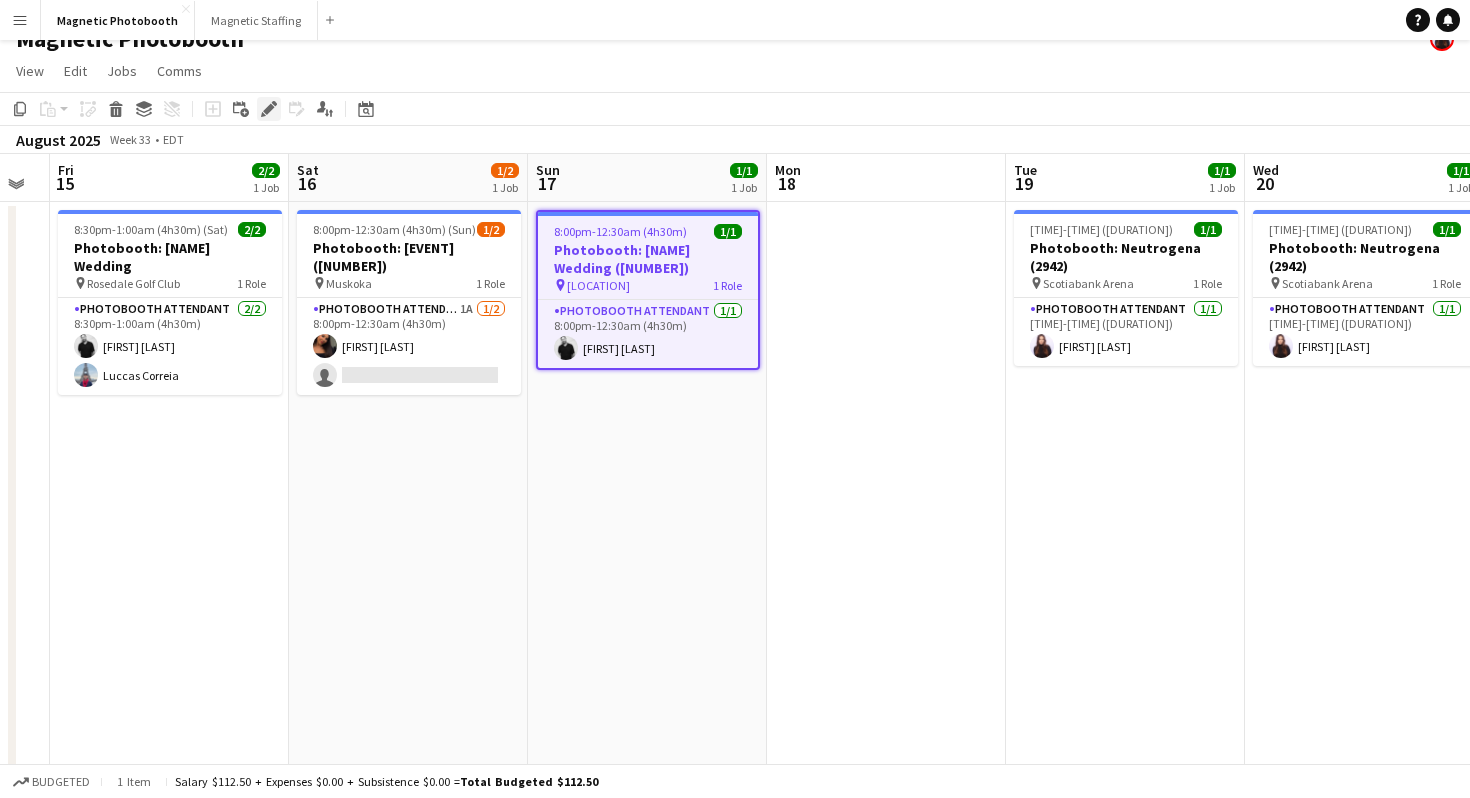 click on "Edit" 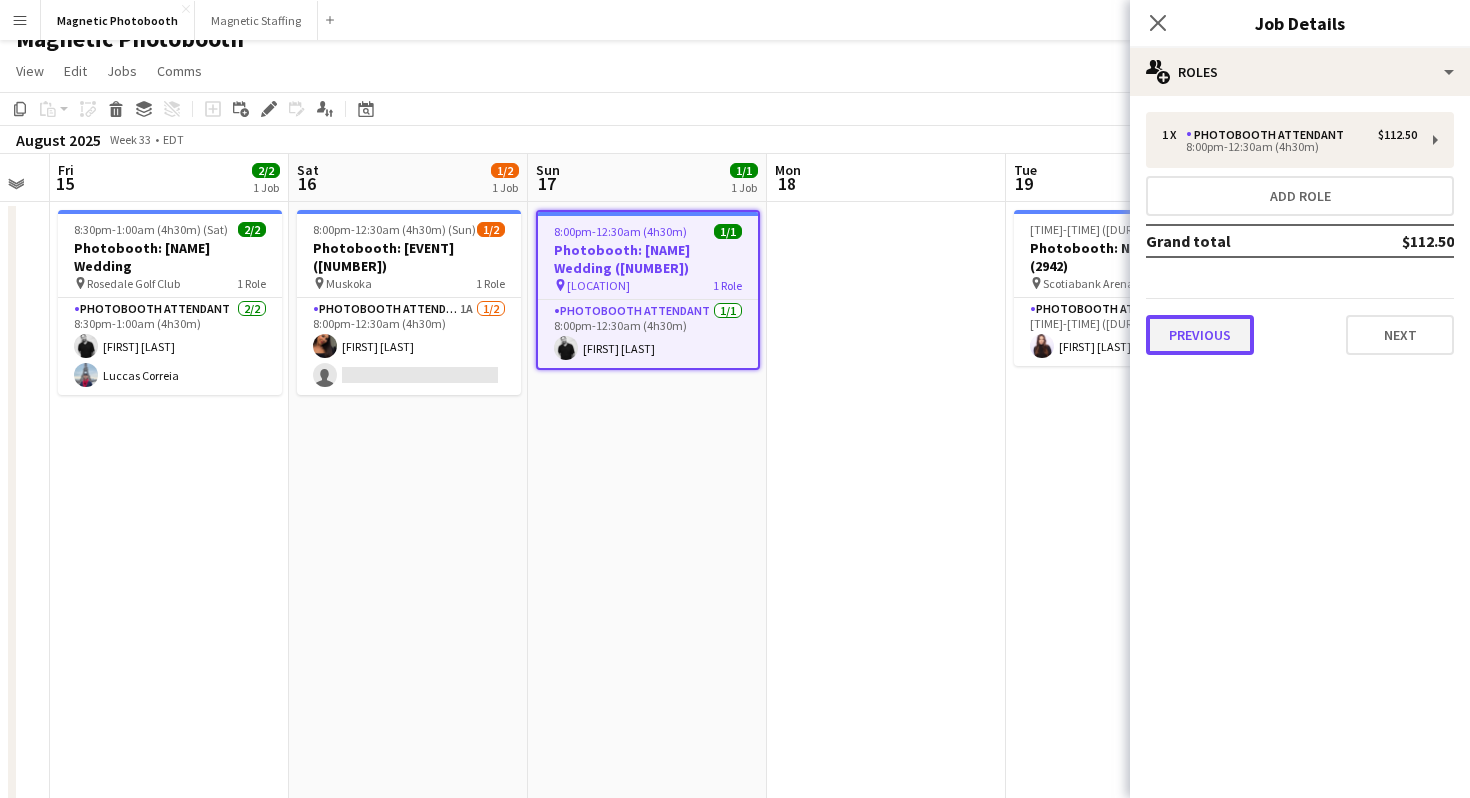 click on "Previous" at bounding box center [1200, 335] 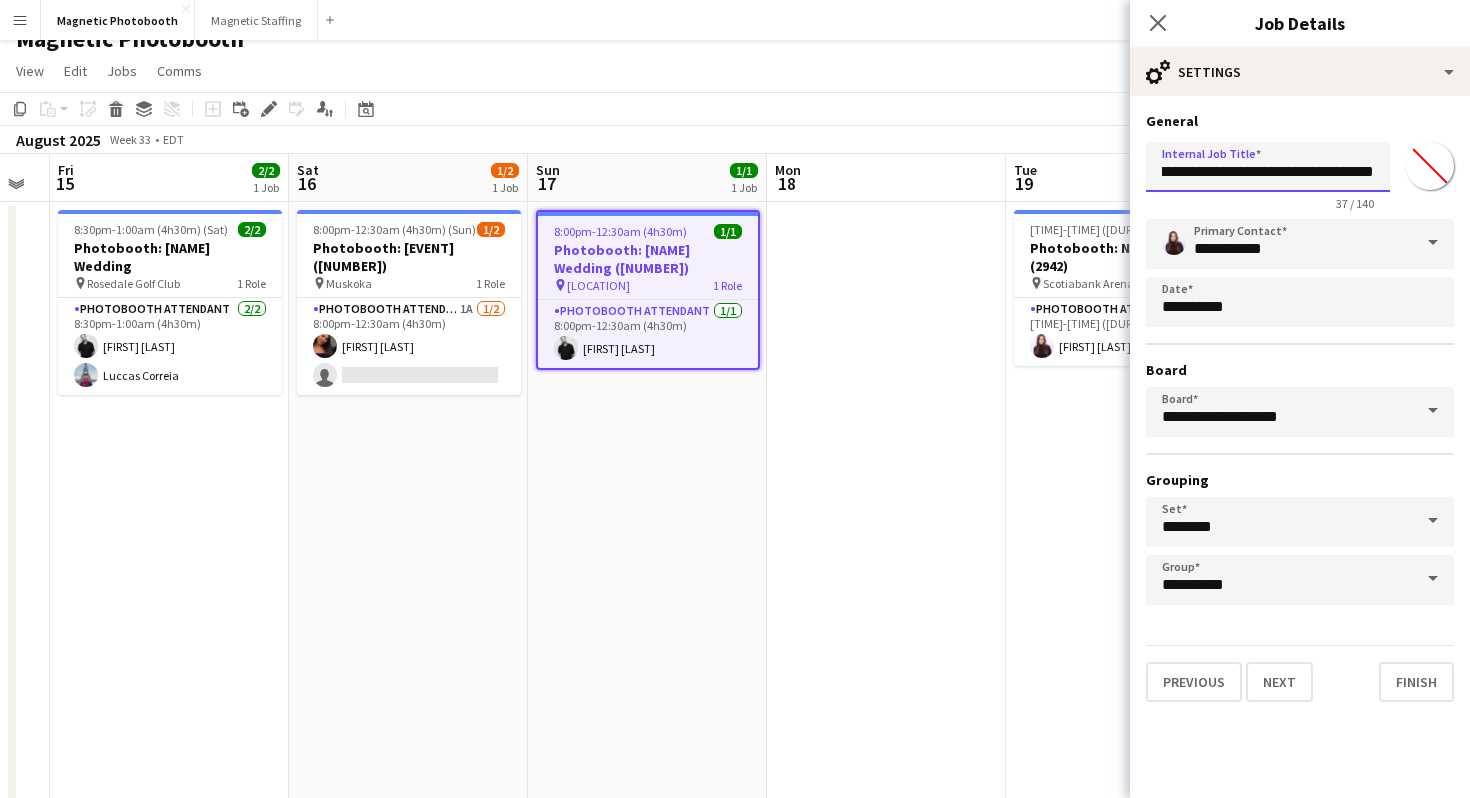 scroll, scrollTop: 0, scrollLeft: 53, axis: horizontal 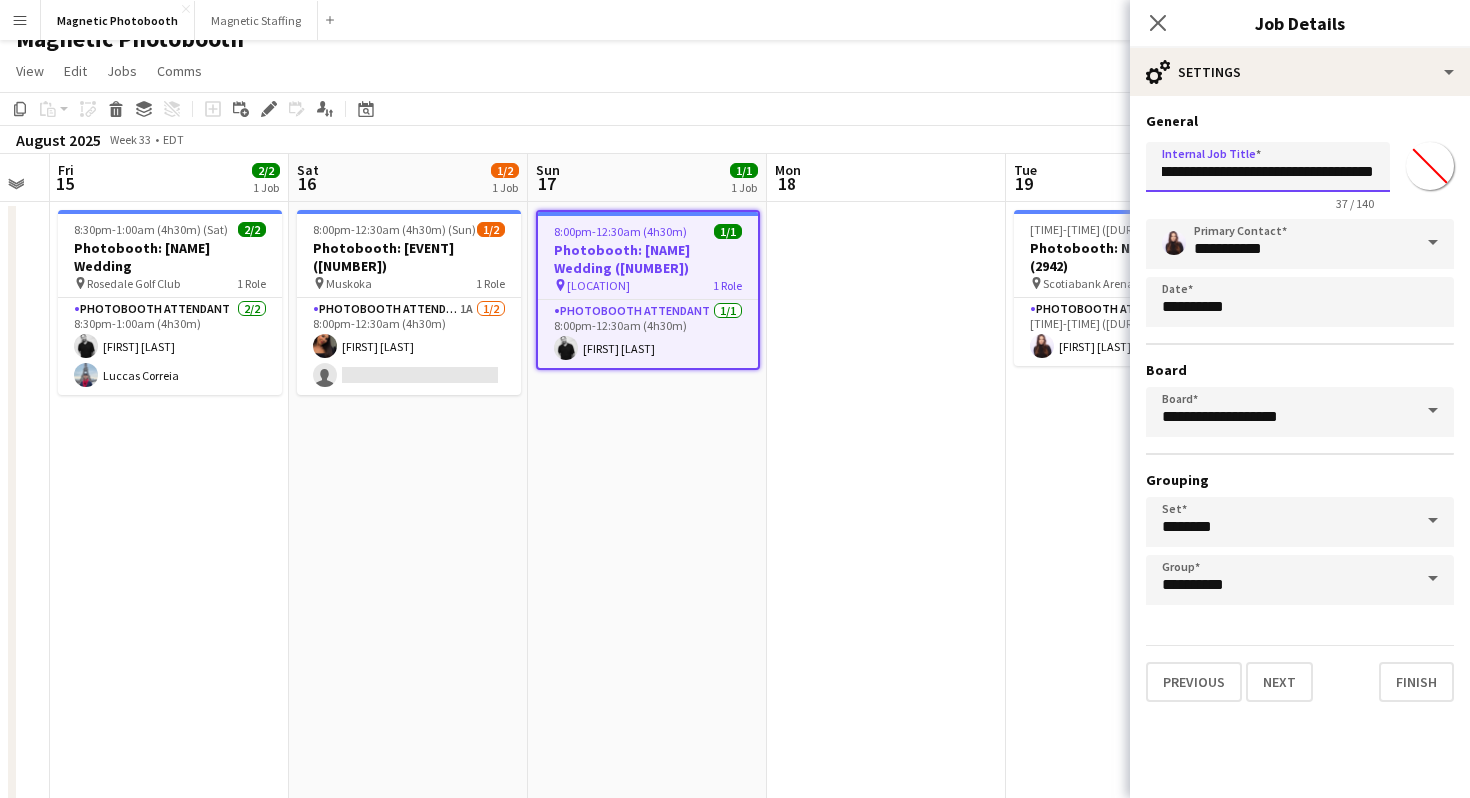 drag, startPoint x: 1252, startPoint y: 170, endPoint x: 1330, endPoint y: 172, distance: 78.025635 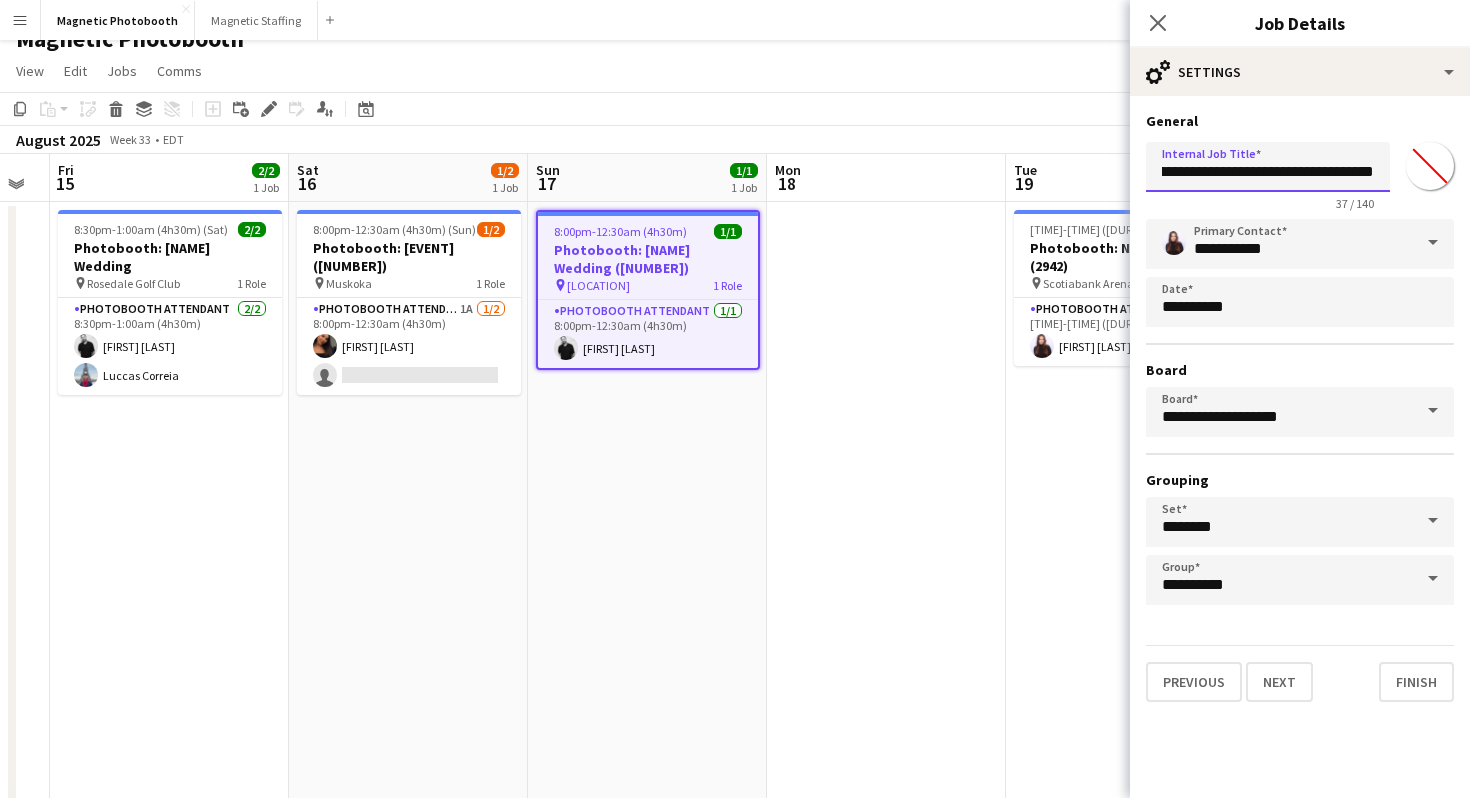 click on "**********" at bounding box center (1268, 167) 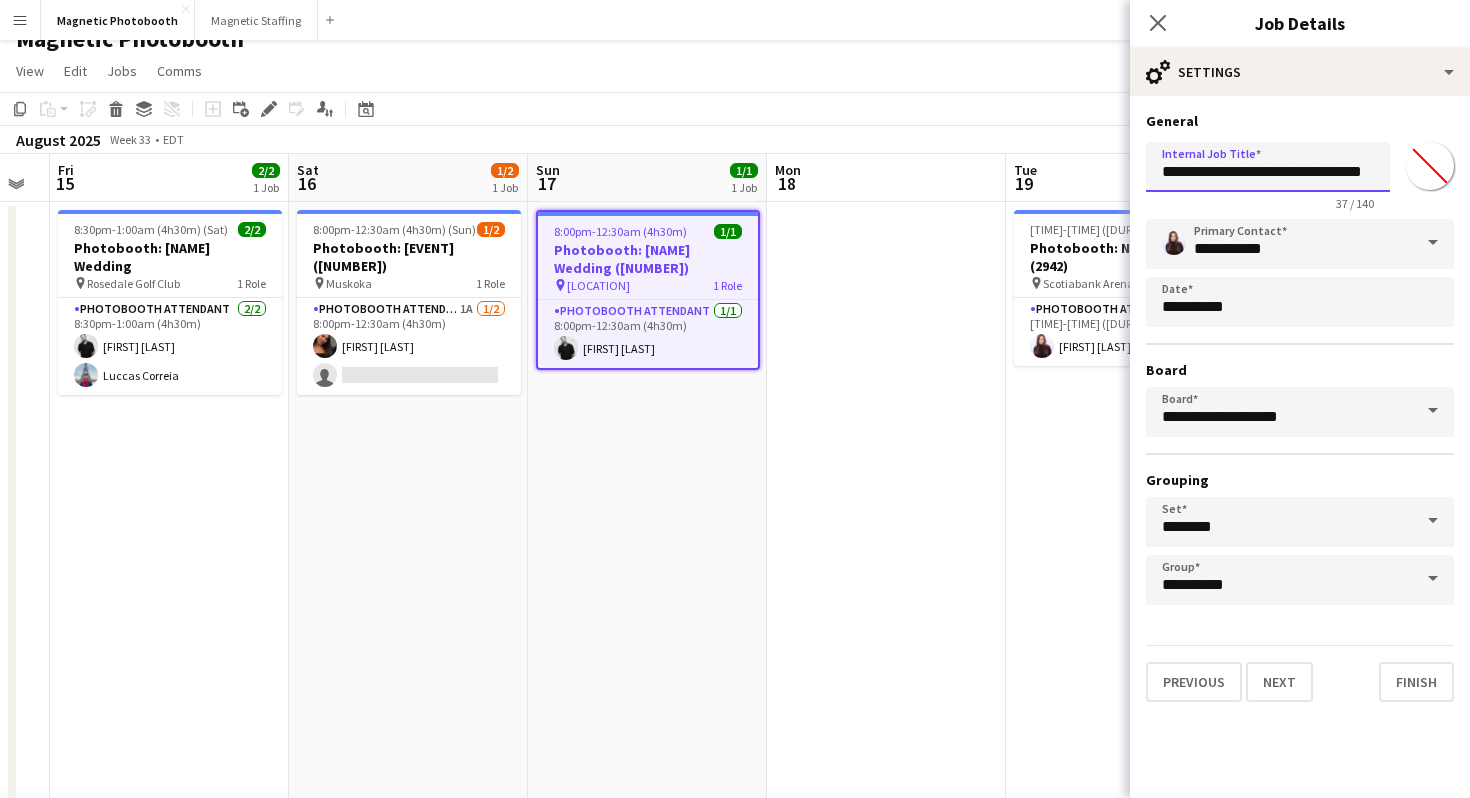 scroll, scrollTop: 0, scrollLeft: 23, axis: horizontal 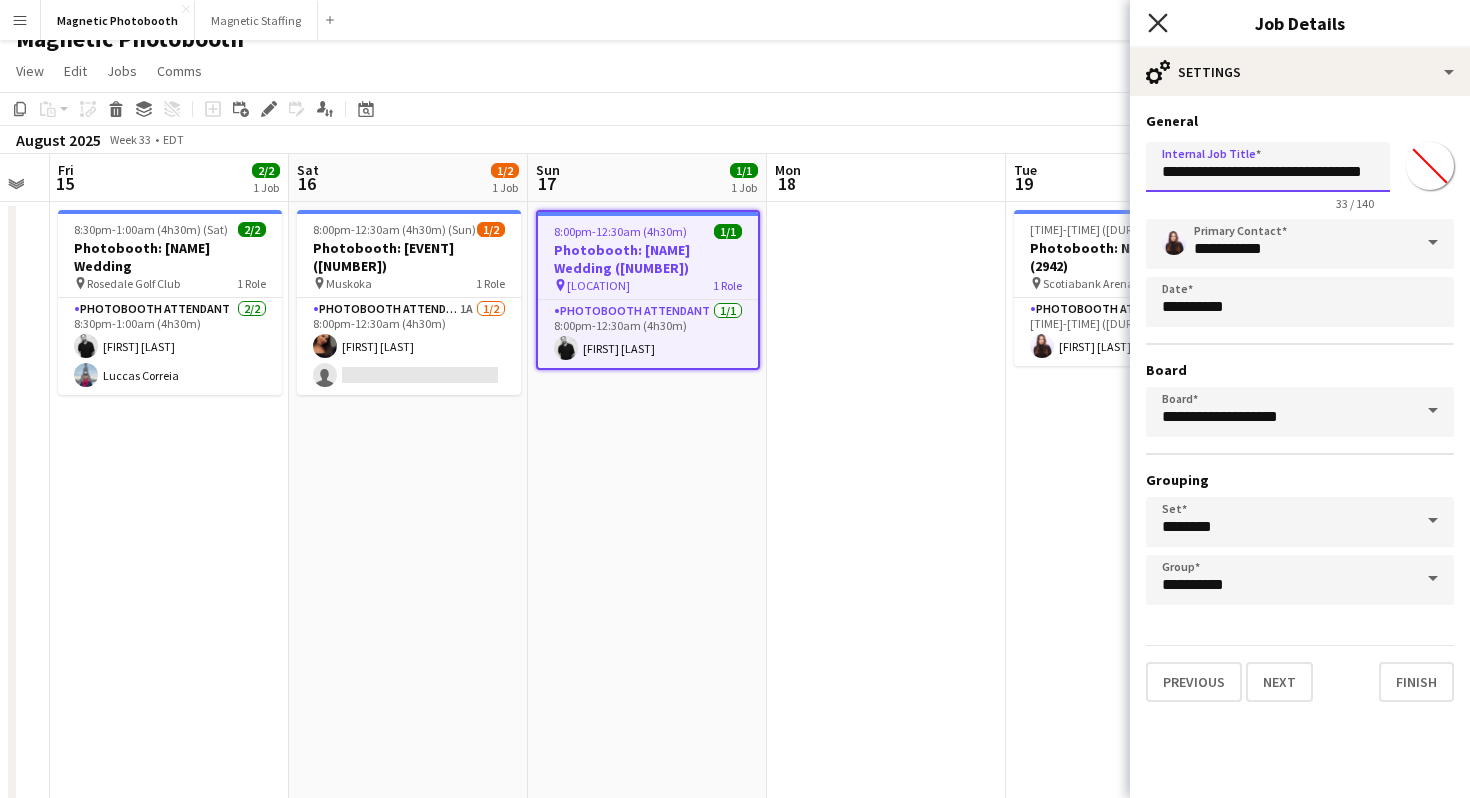 type on "**********" 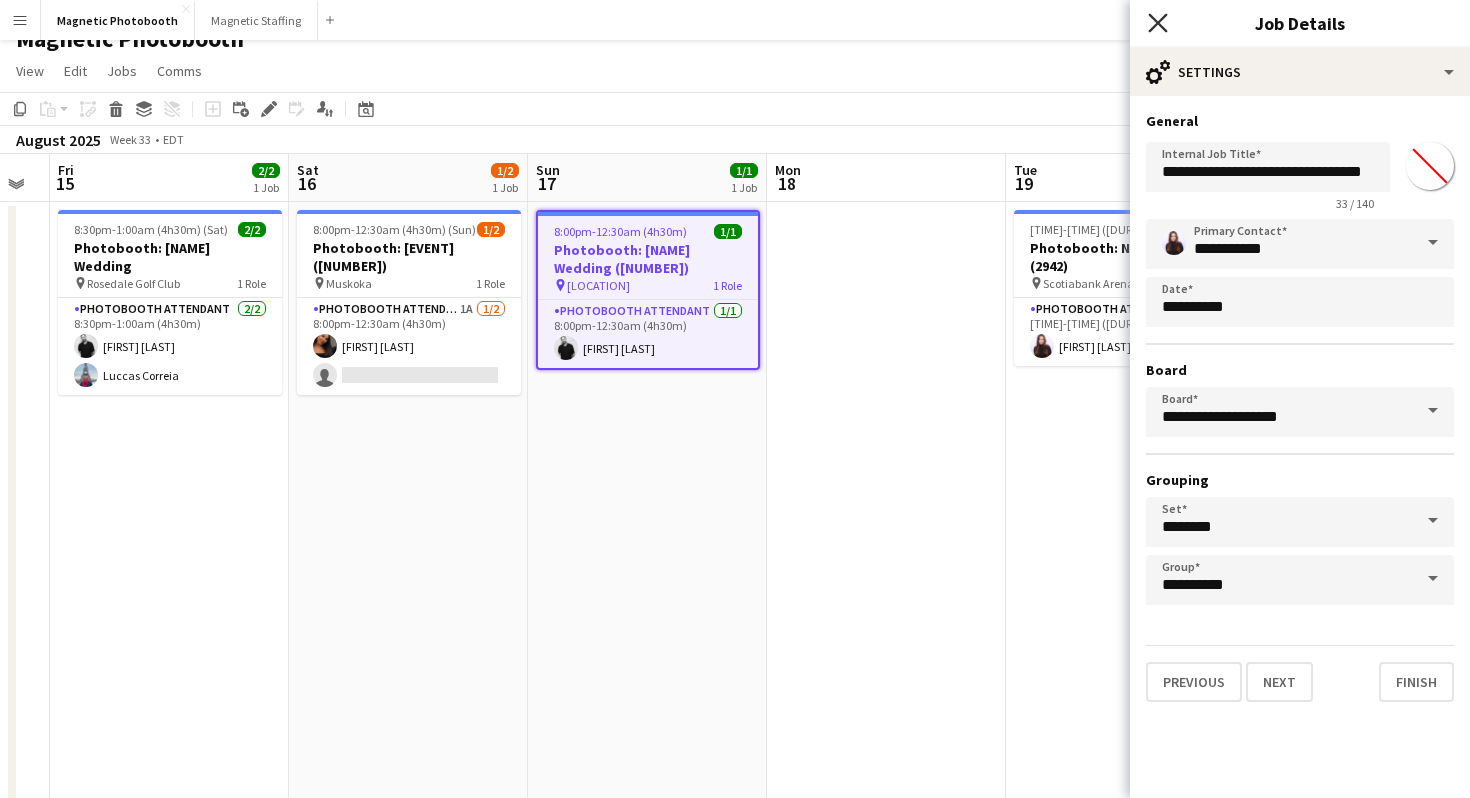 click on "Close pop-in" 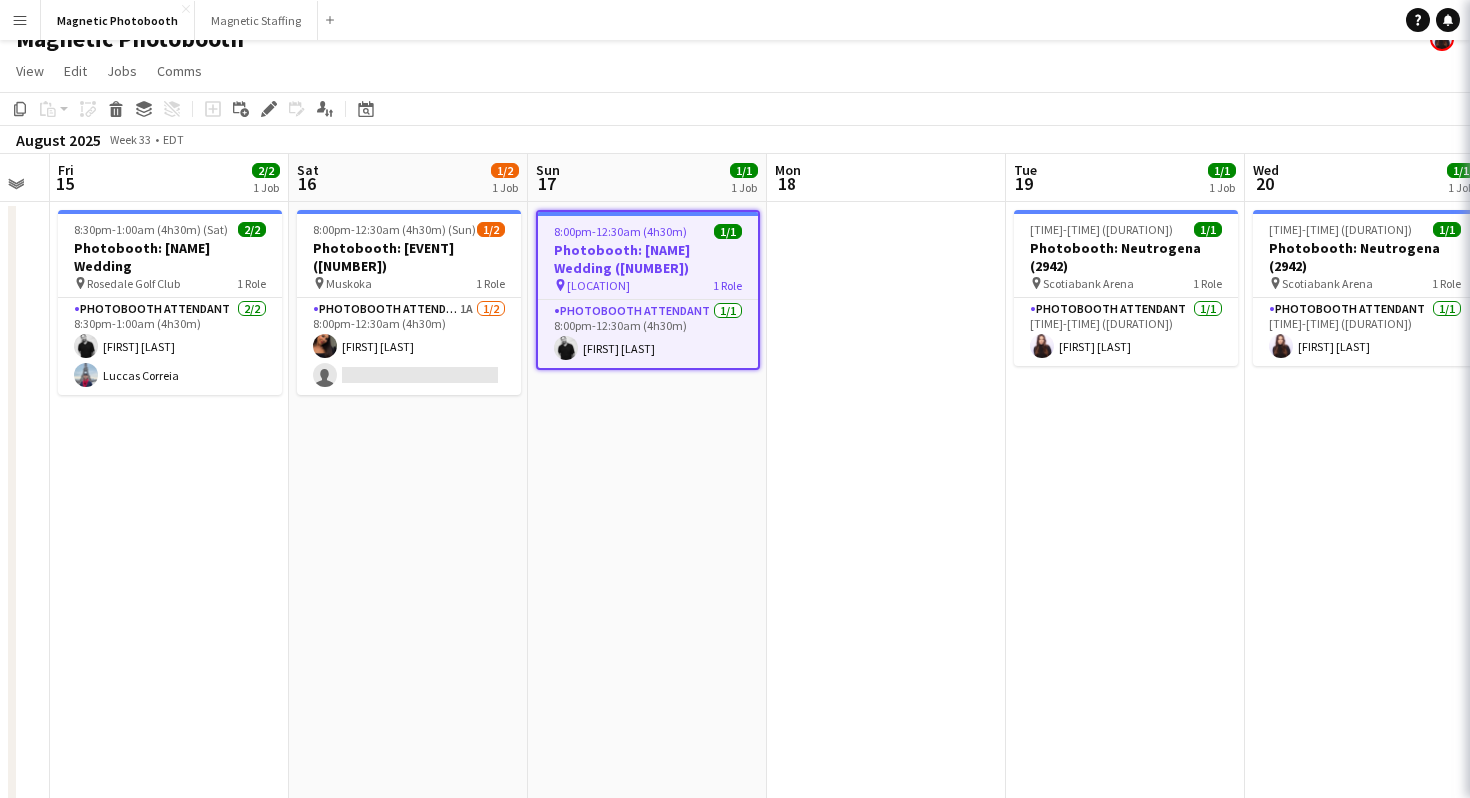 scroll, scrollTop: 0, scrollLeft: 0, axis: both 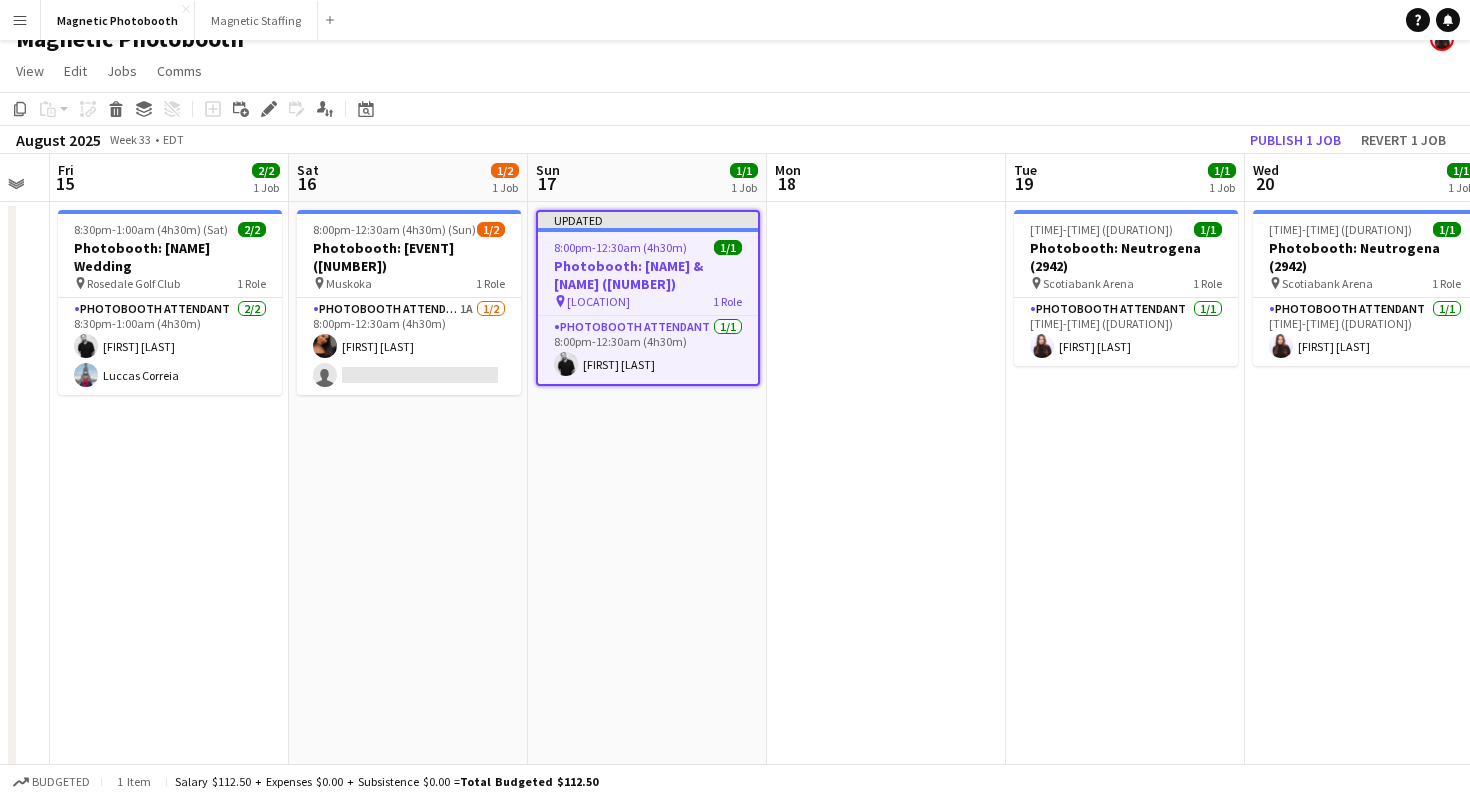 click on "View  Day view expanded Day view collapsed Month view Date picker Jump to today Expand Linked Jobs Collapse Linked Jobs  Edit  Copy
Command
C  Paste  Without Crew
Command
V With Crew
Command
Shift
V Paste as linked job  Group  Group Ungroup  Jobs  New Job Edit Job Delete Job New Linked Job Edit Linked Jobs Job fulfilment Promote Role Copy Role URL  Comms  Notify confirmed crew Create chat" 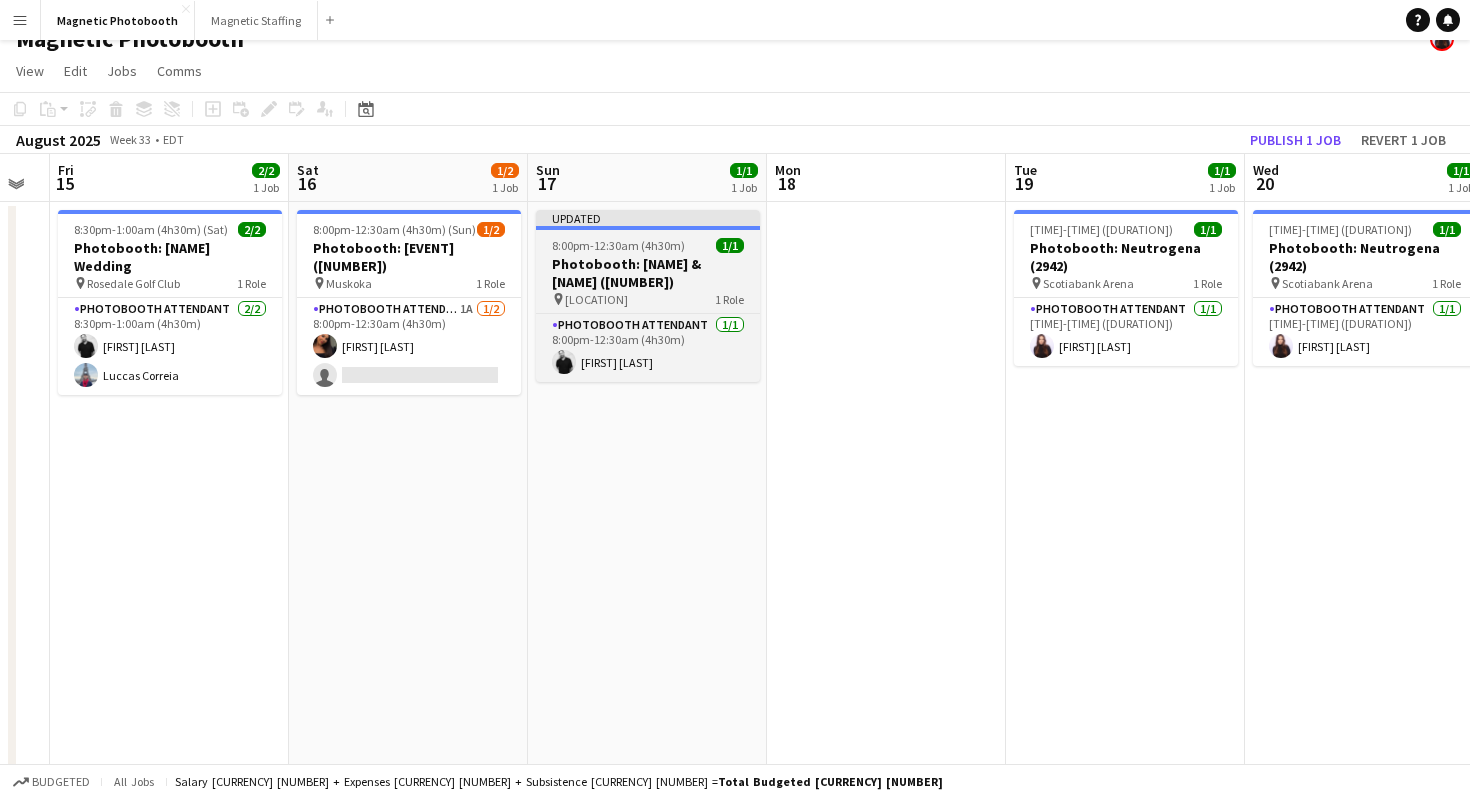 click on "Photobooth: [NAME] & [NAME] ([NUMBER])" at bounding box center [648, 273] 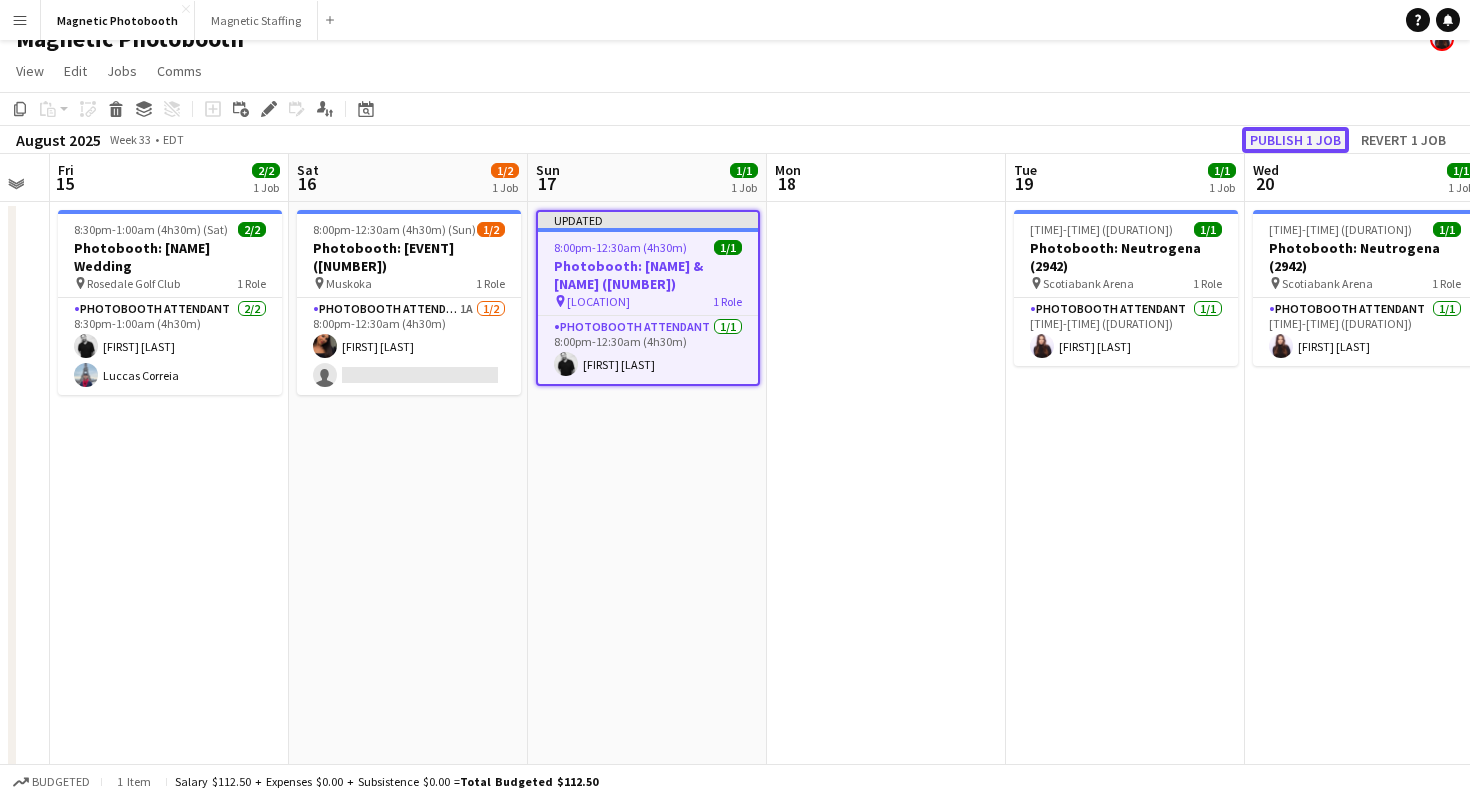 click on "Publish 1 job" 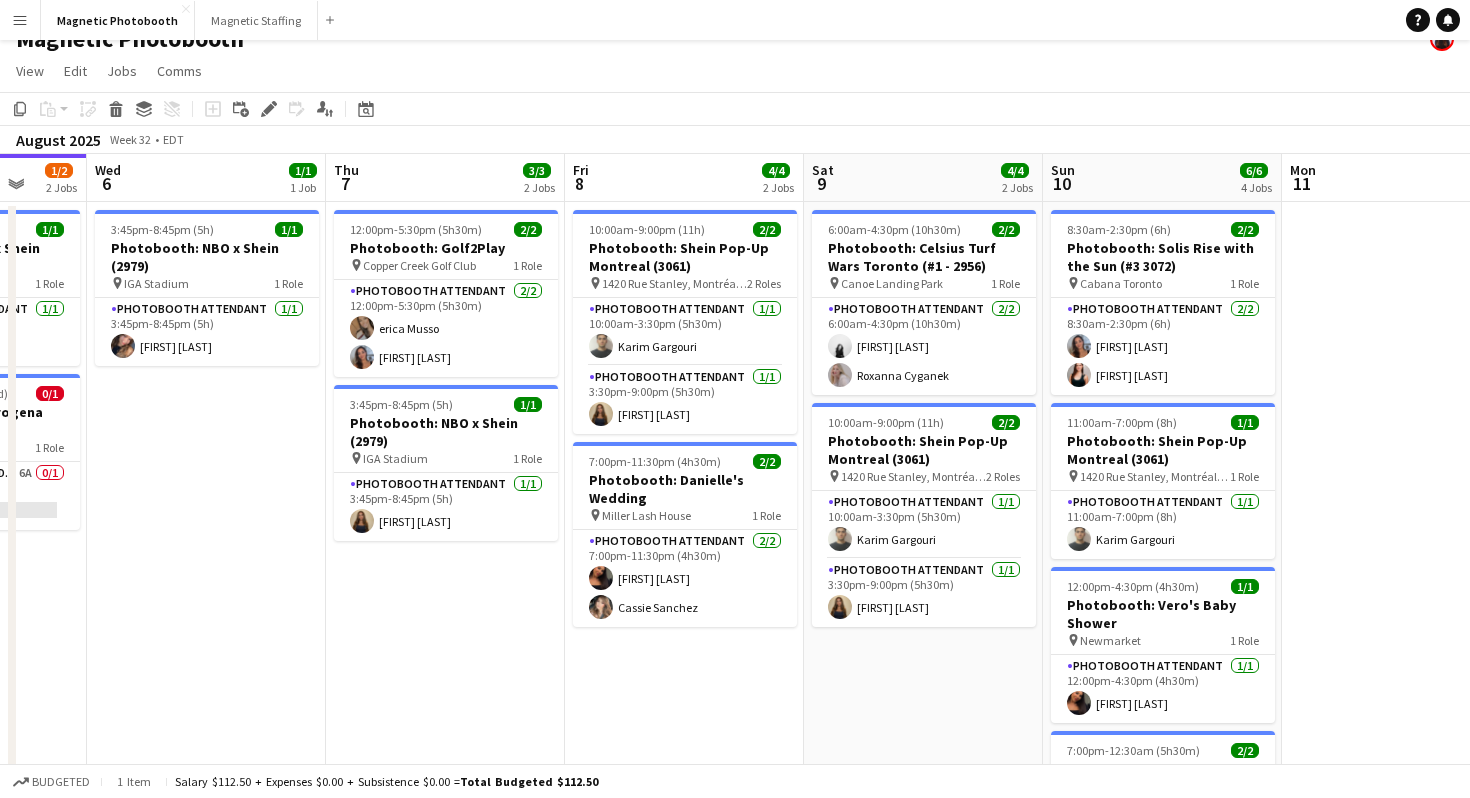 scroll, scrollTop: 0, scrollLeft: 672, axis: horizontal 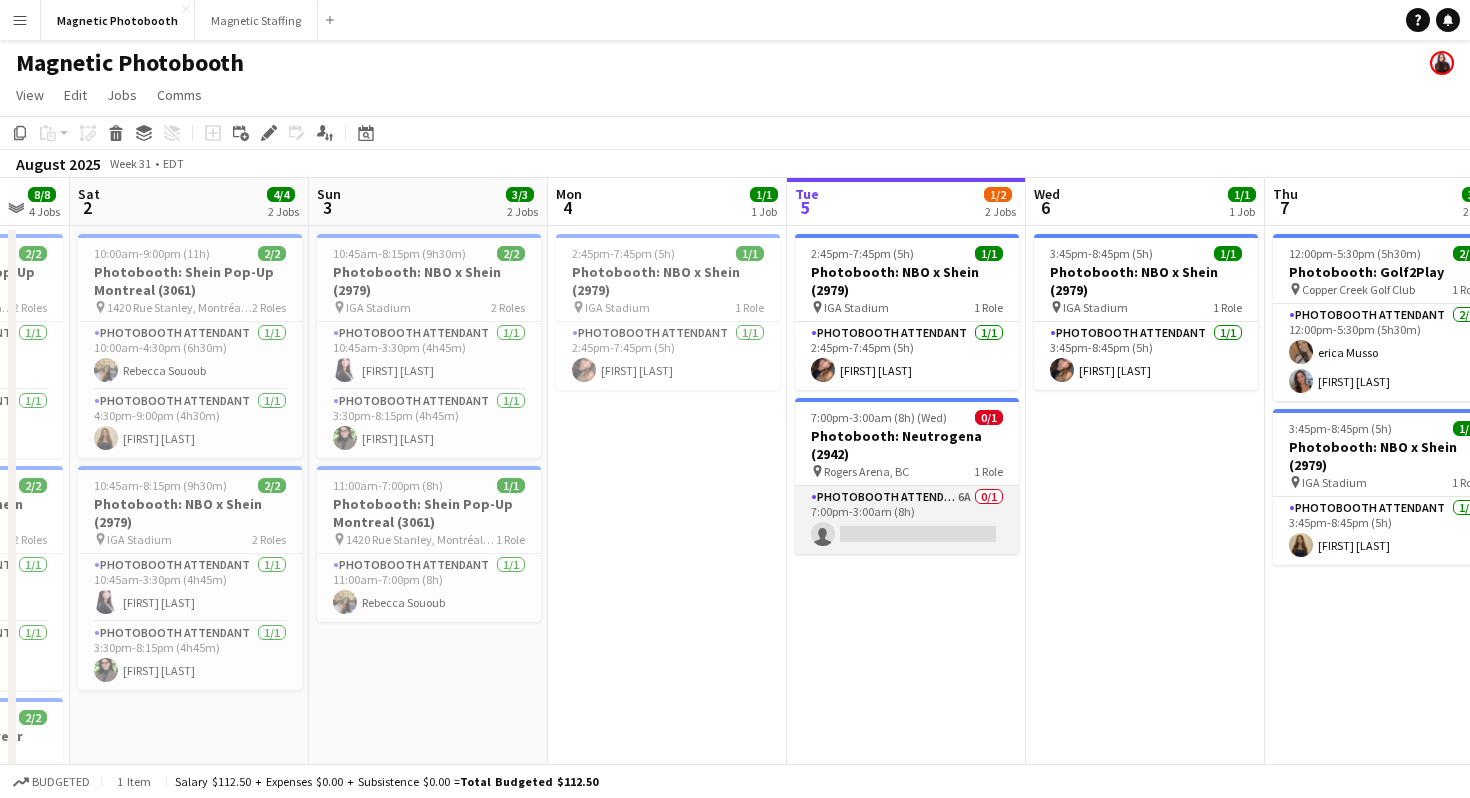 click on "Photobooth Attendant    6A   0/1   7:00pm-3:00am (8h)
single-neutral-actions" at bounding box center [907, 520] 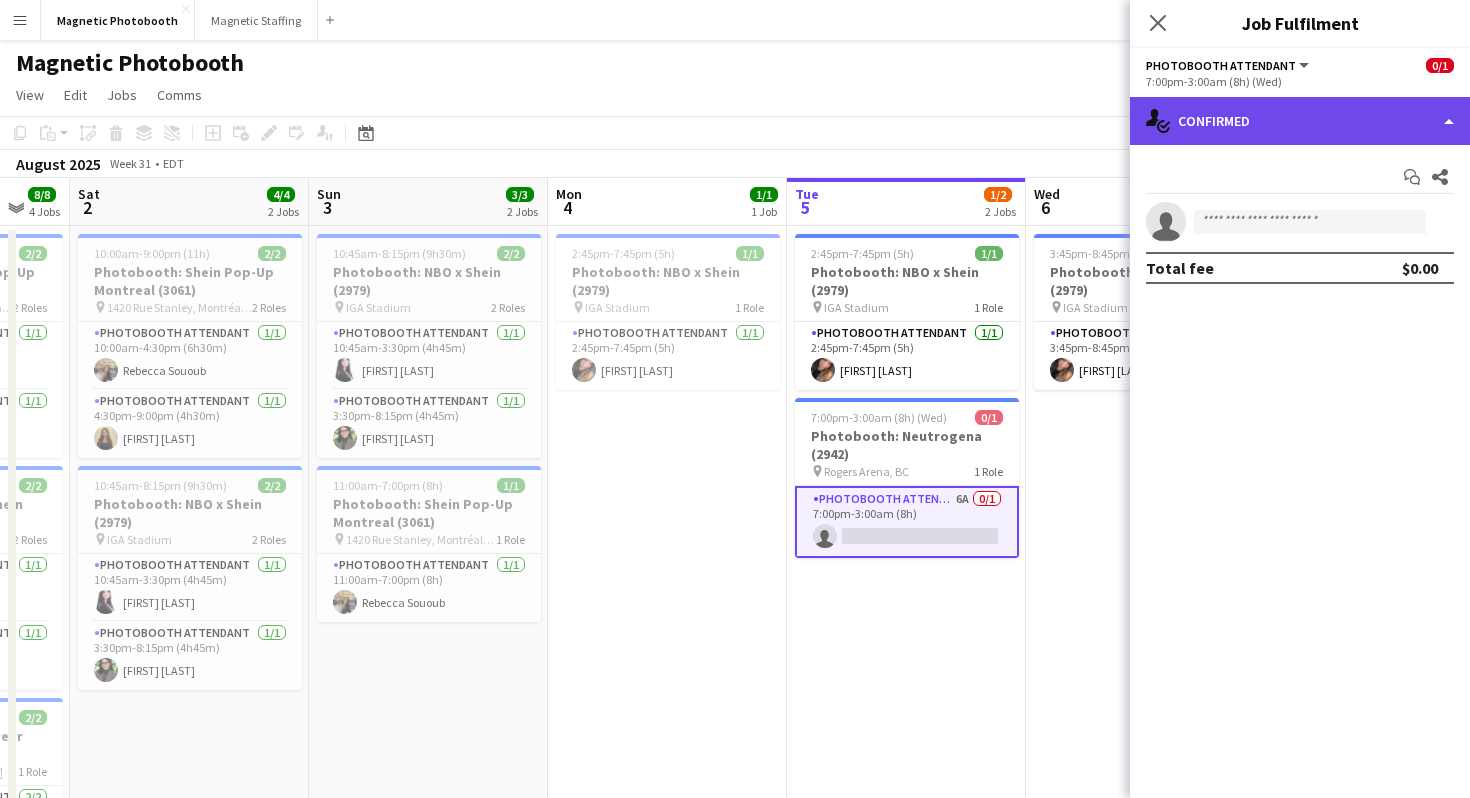 click on "single-neutral-actions-check-2
Confirmed" 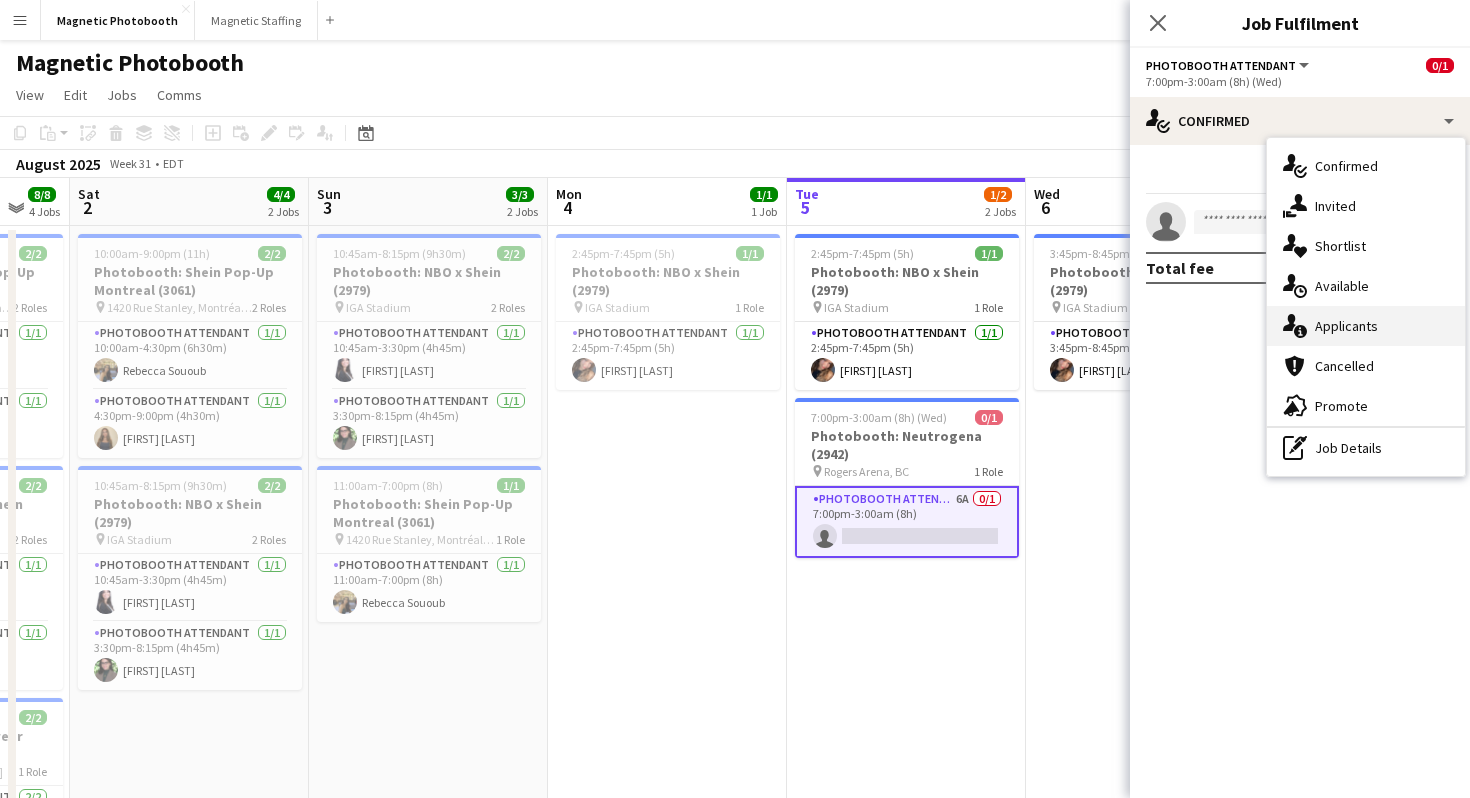 click on "single-neutral-actions-information
Applicants" at bounding box center [1366, 326] 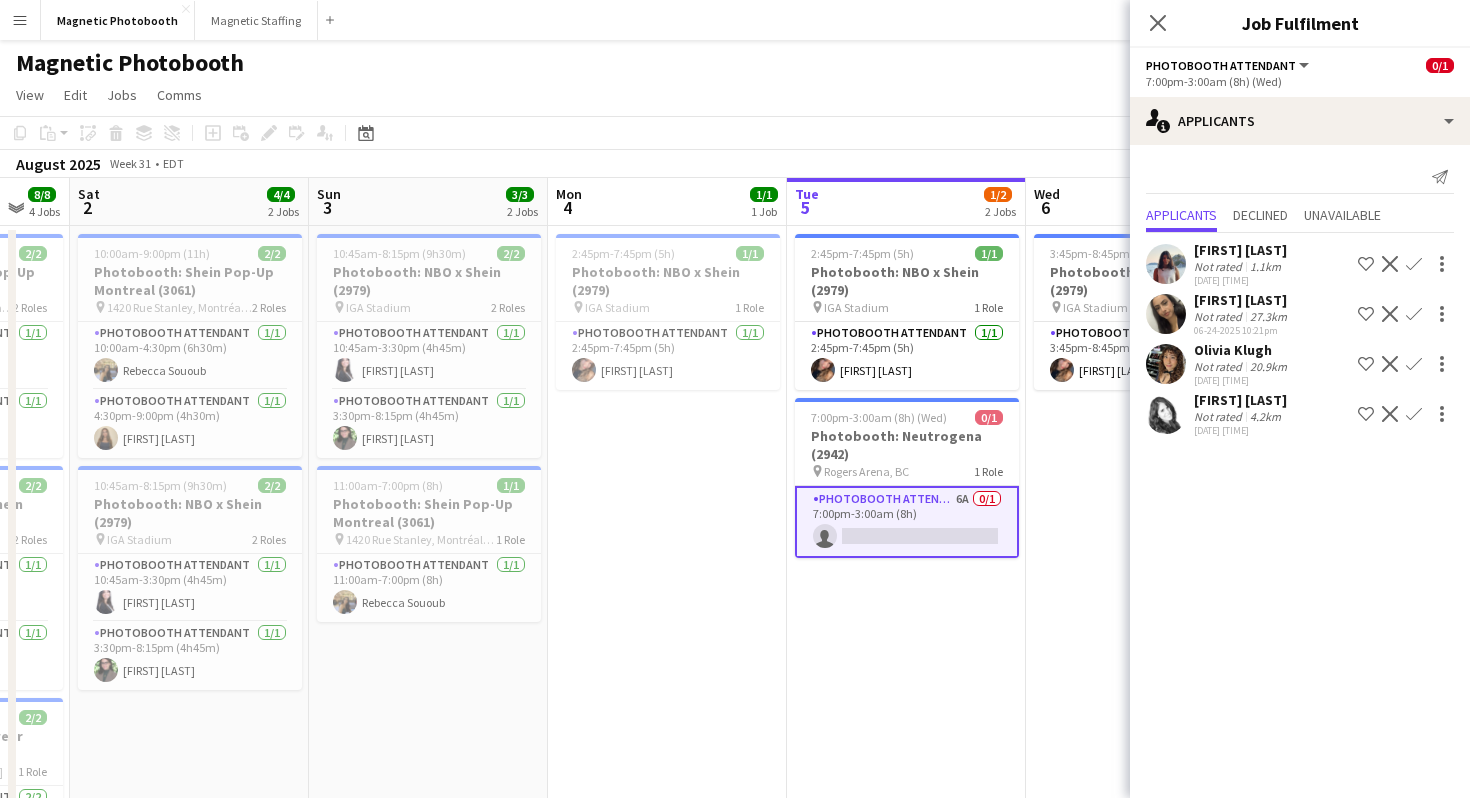 click 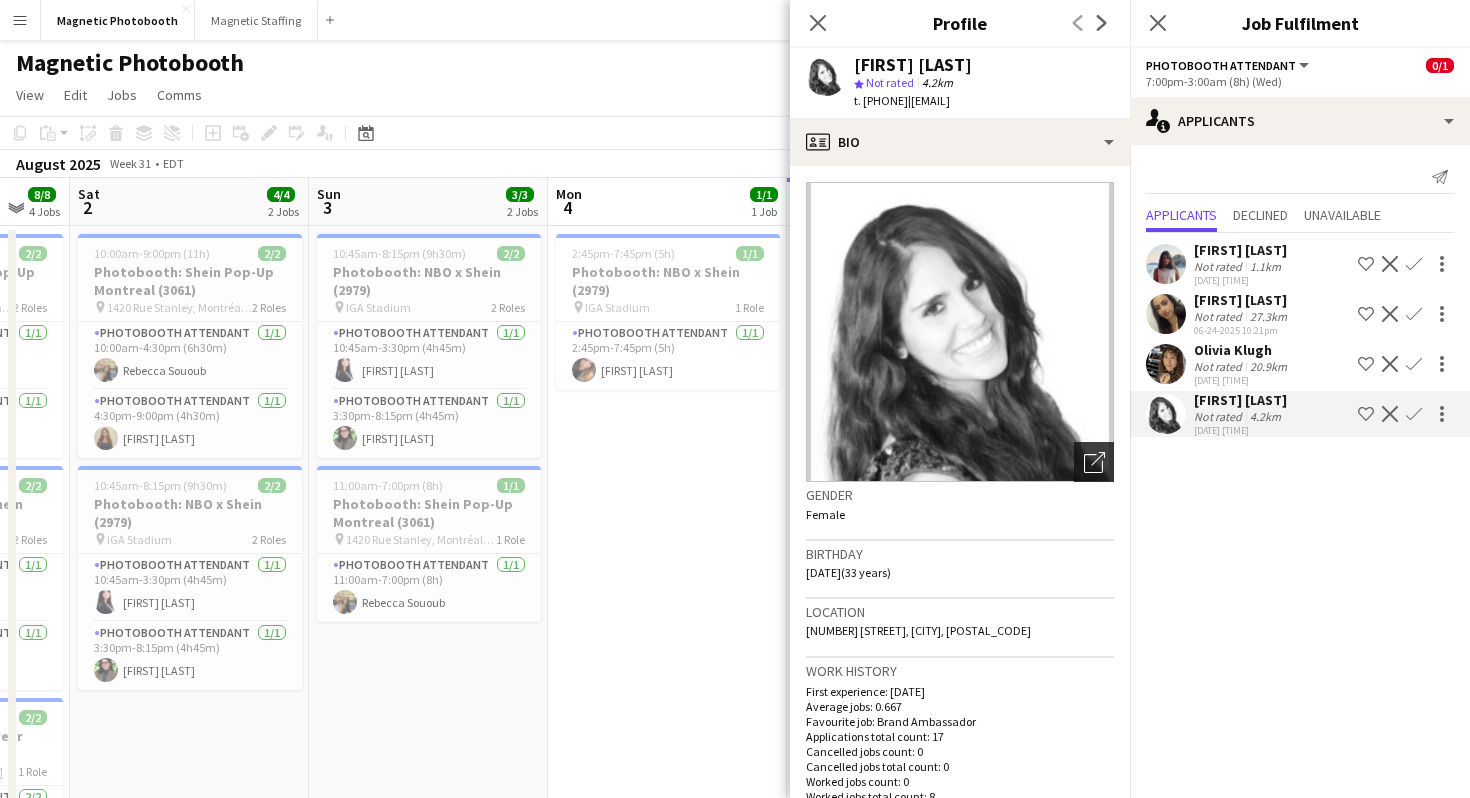 click on "Open photos pop-in" 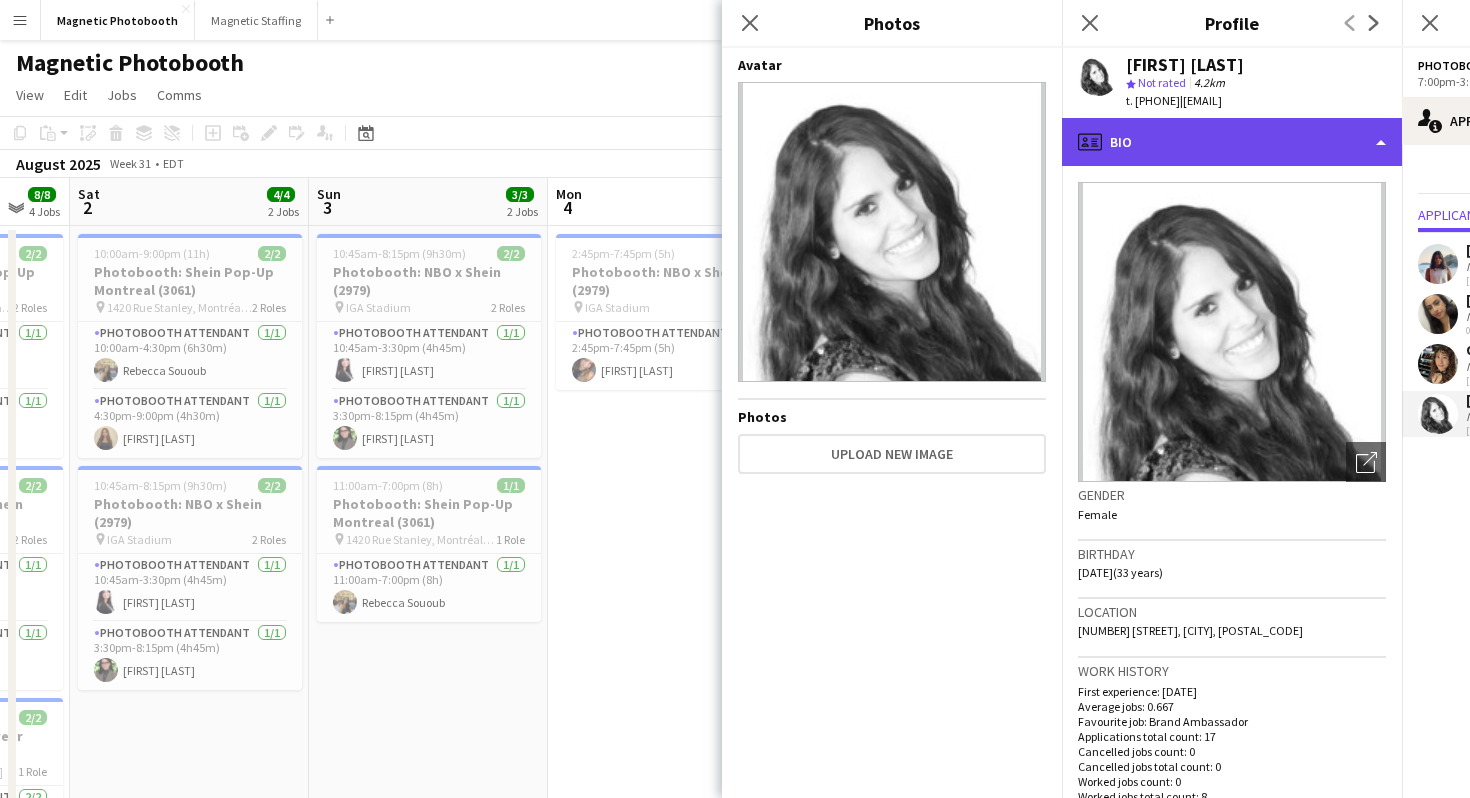 click on "profile
Bio" 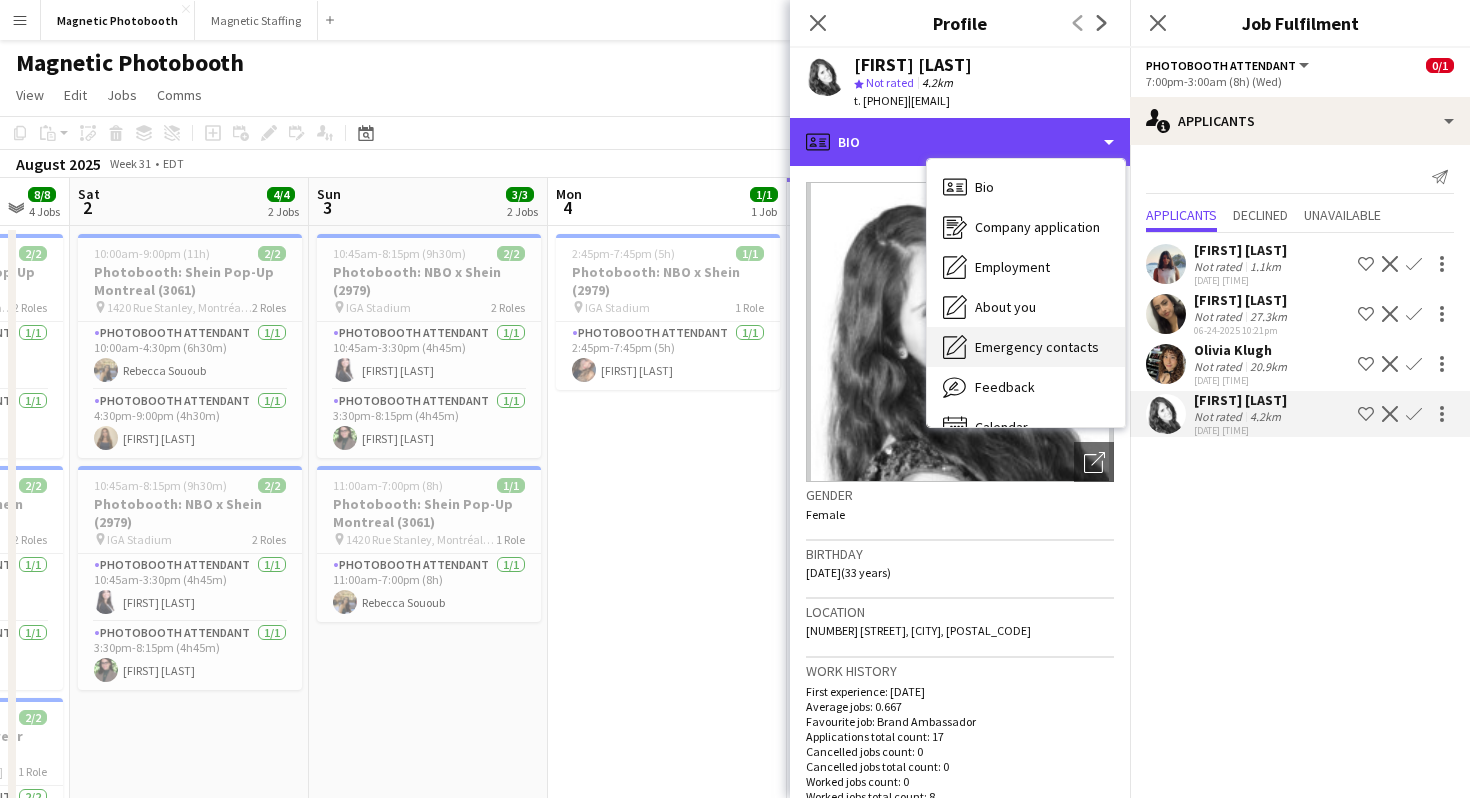 scroll, scrollTop: 28, scrollLeft: 0, axis: vertical 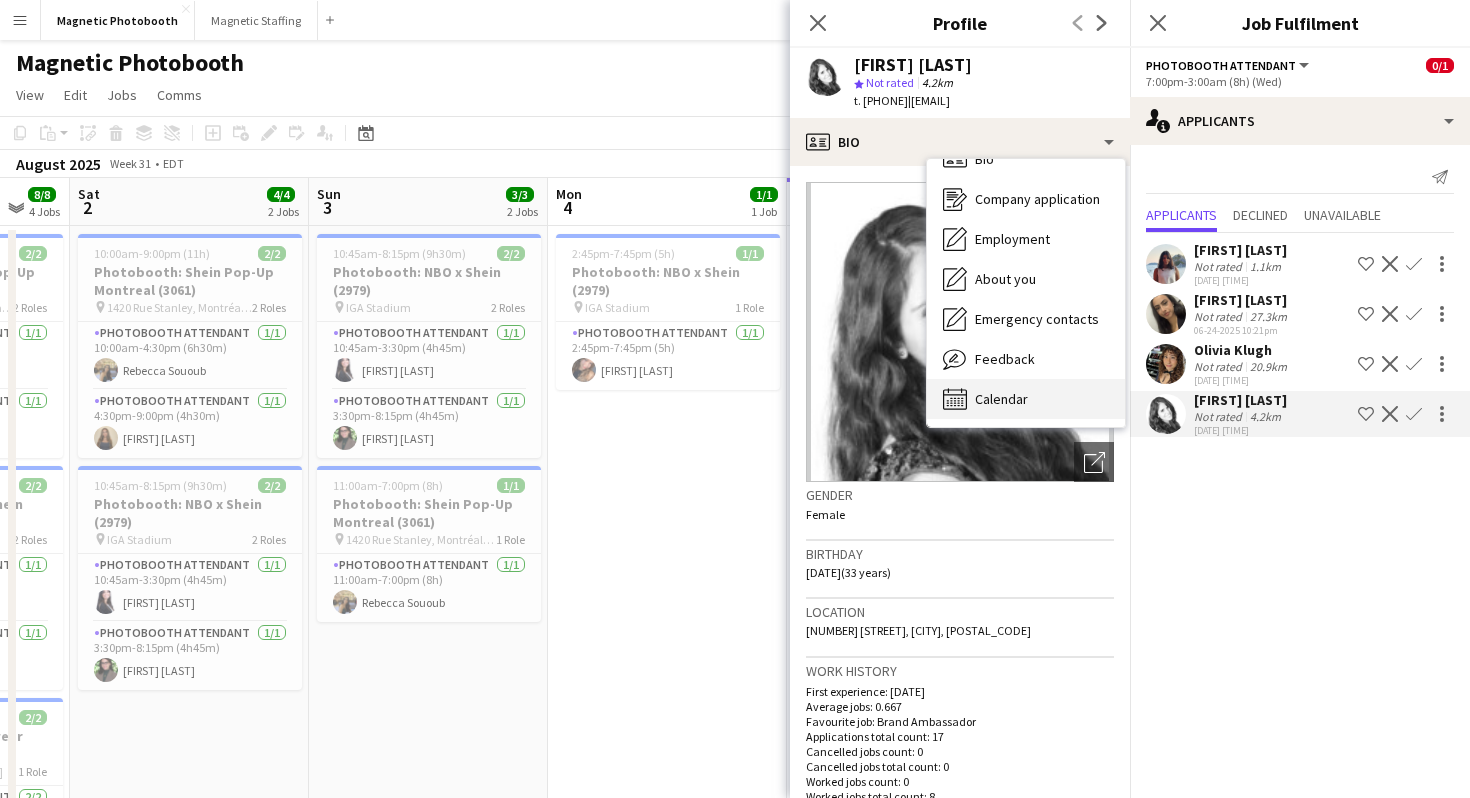 click on "Calendar
Calendar" at bounding box center (1026, 399) 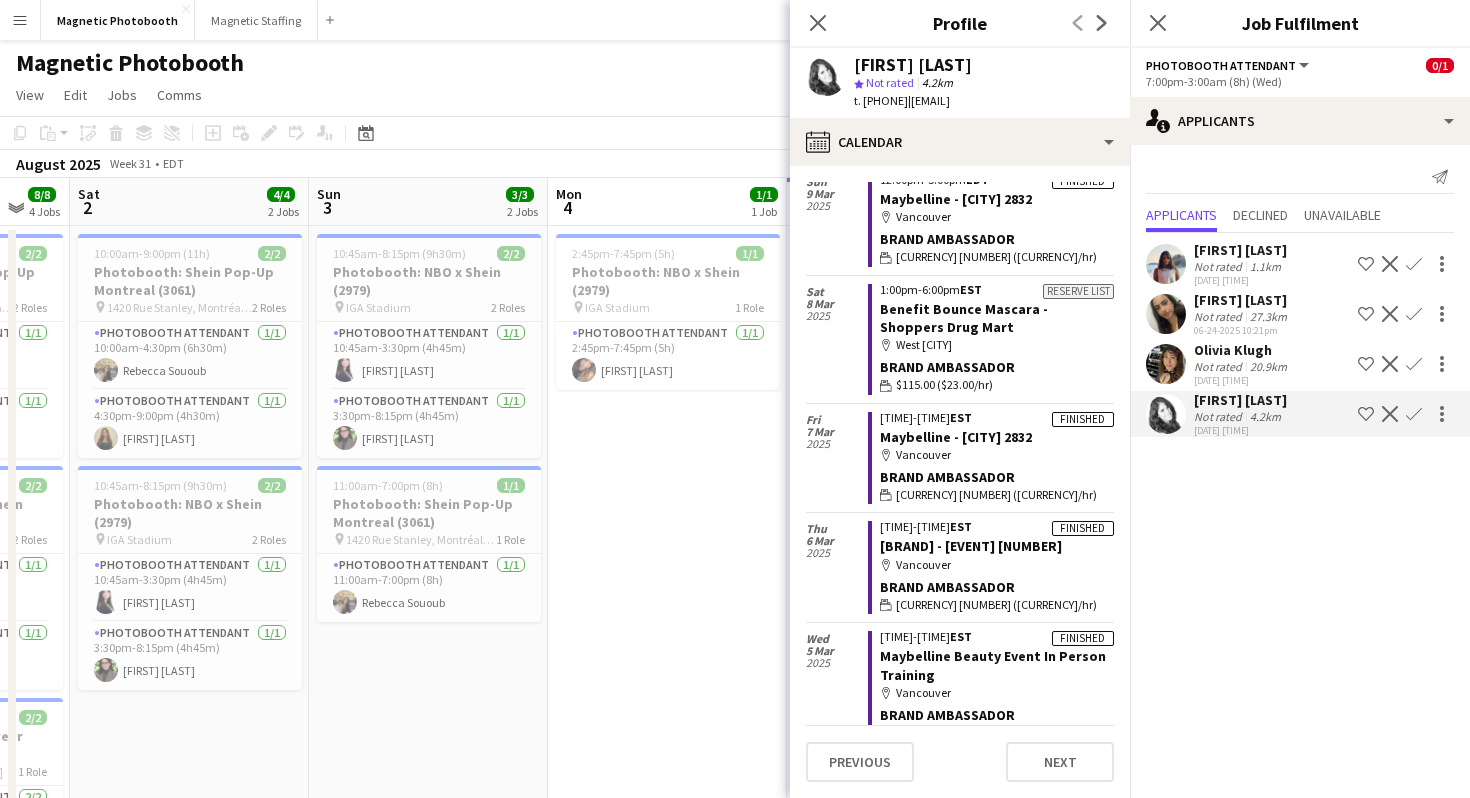 scroll, scrollTop: 0, scrollLeft: 0, axis: both 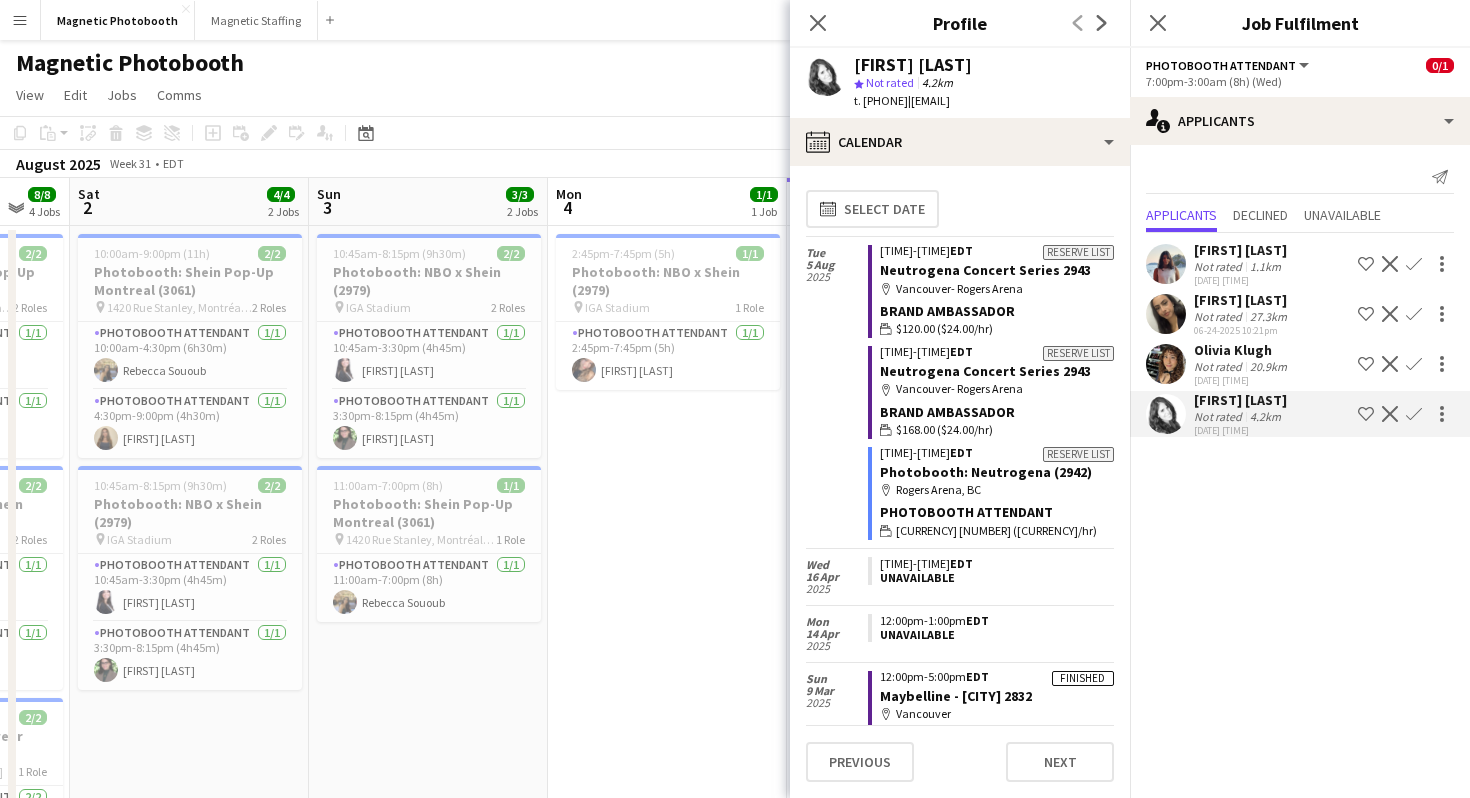 click on "Not rated" 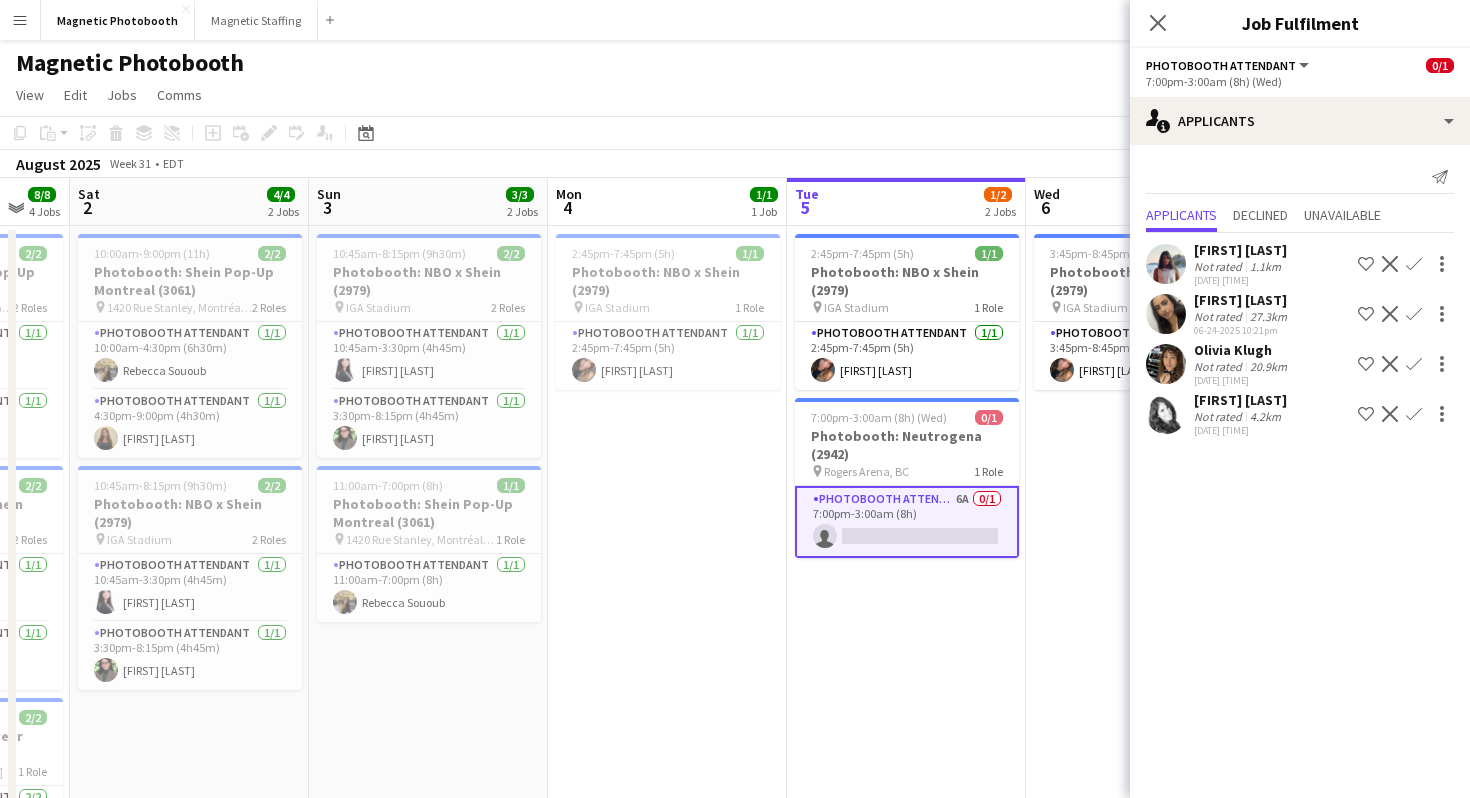 click 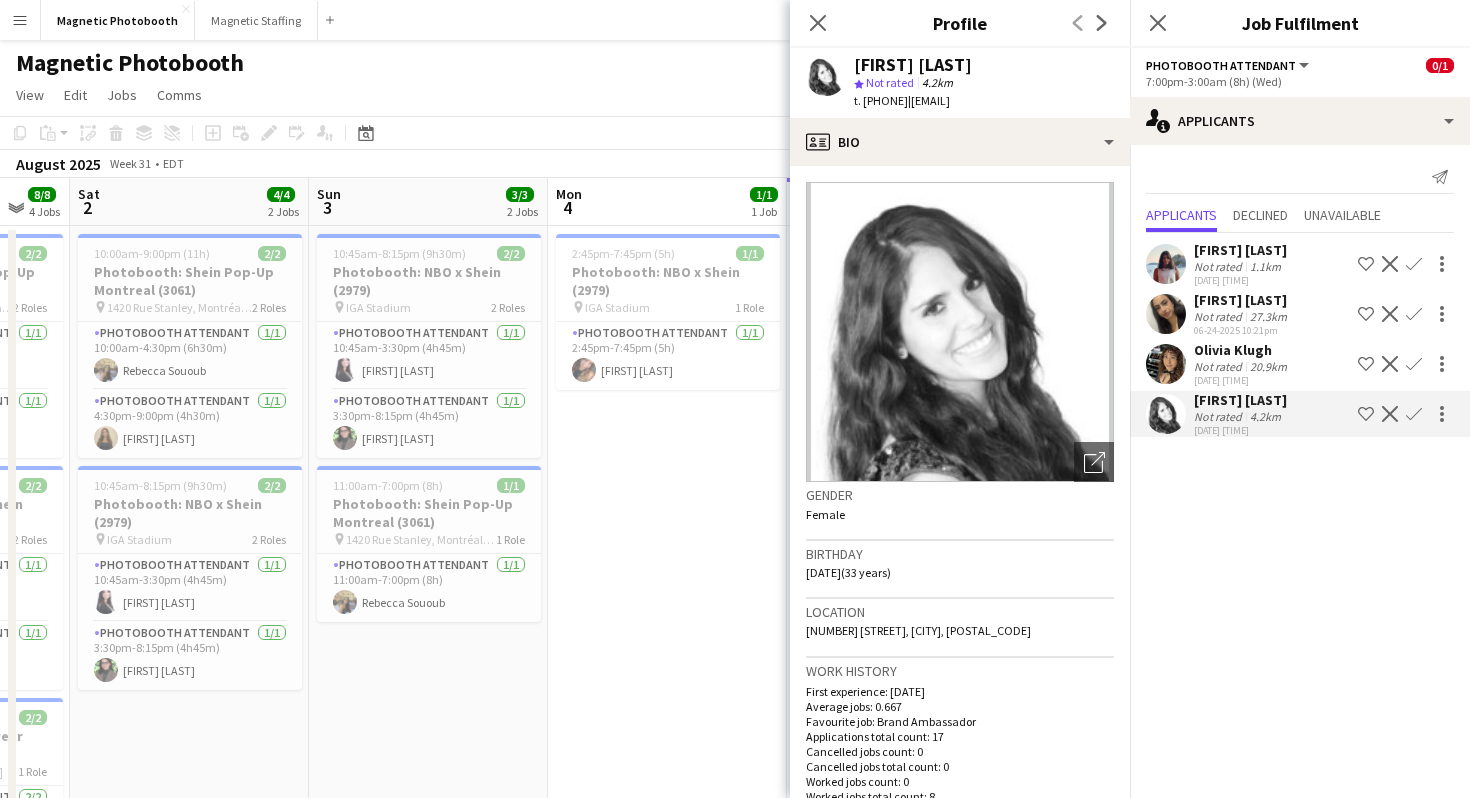 click at bounding box center (1166, 414) 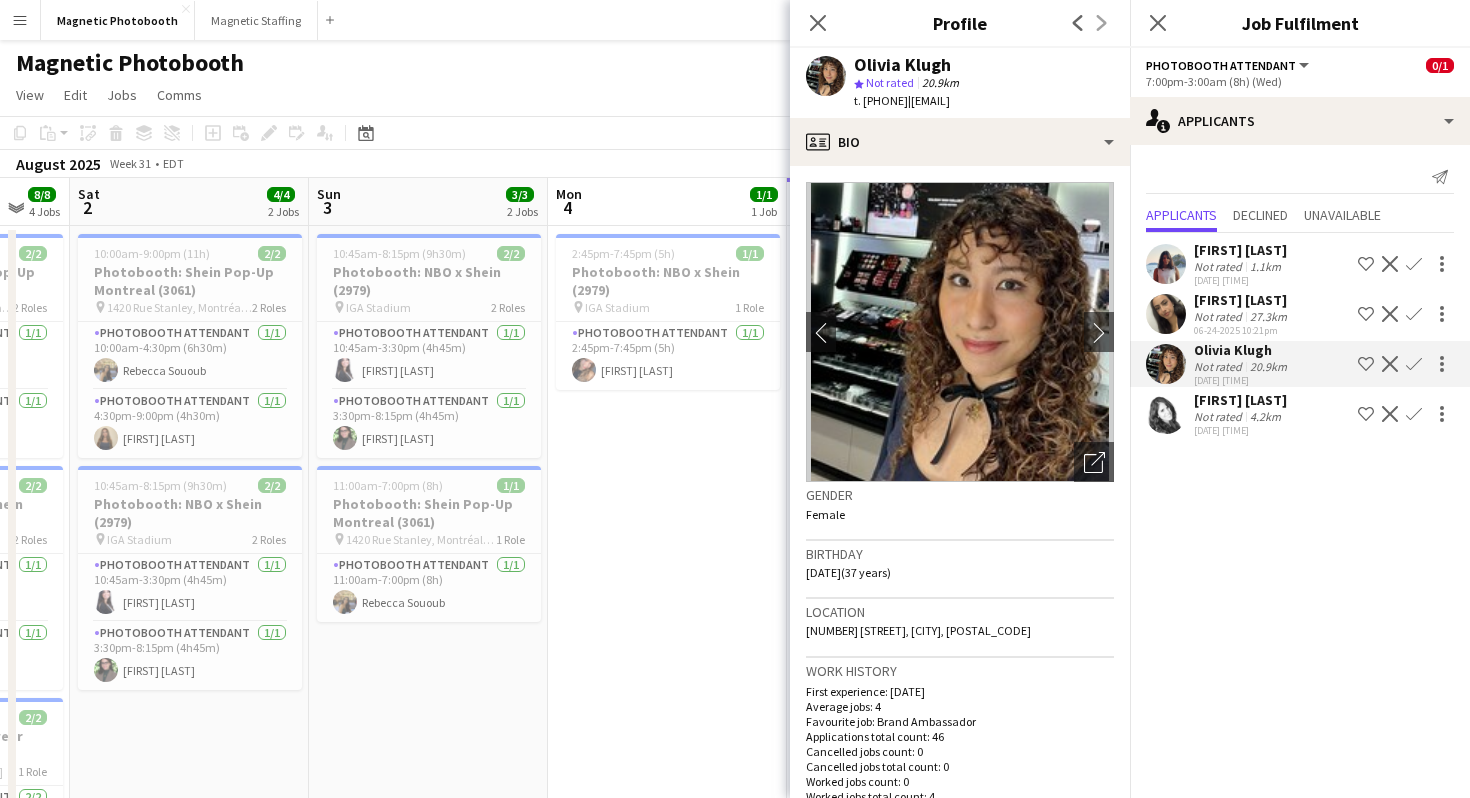 click on "t. [PHONE]" 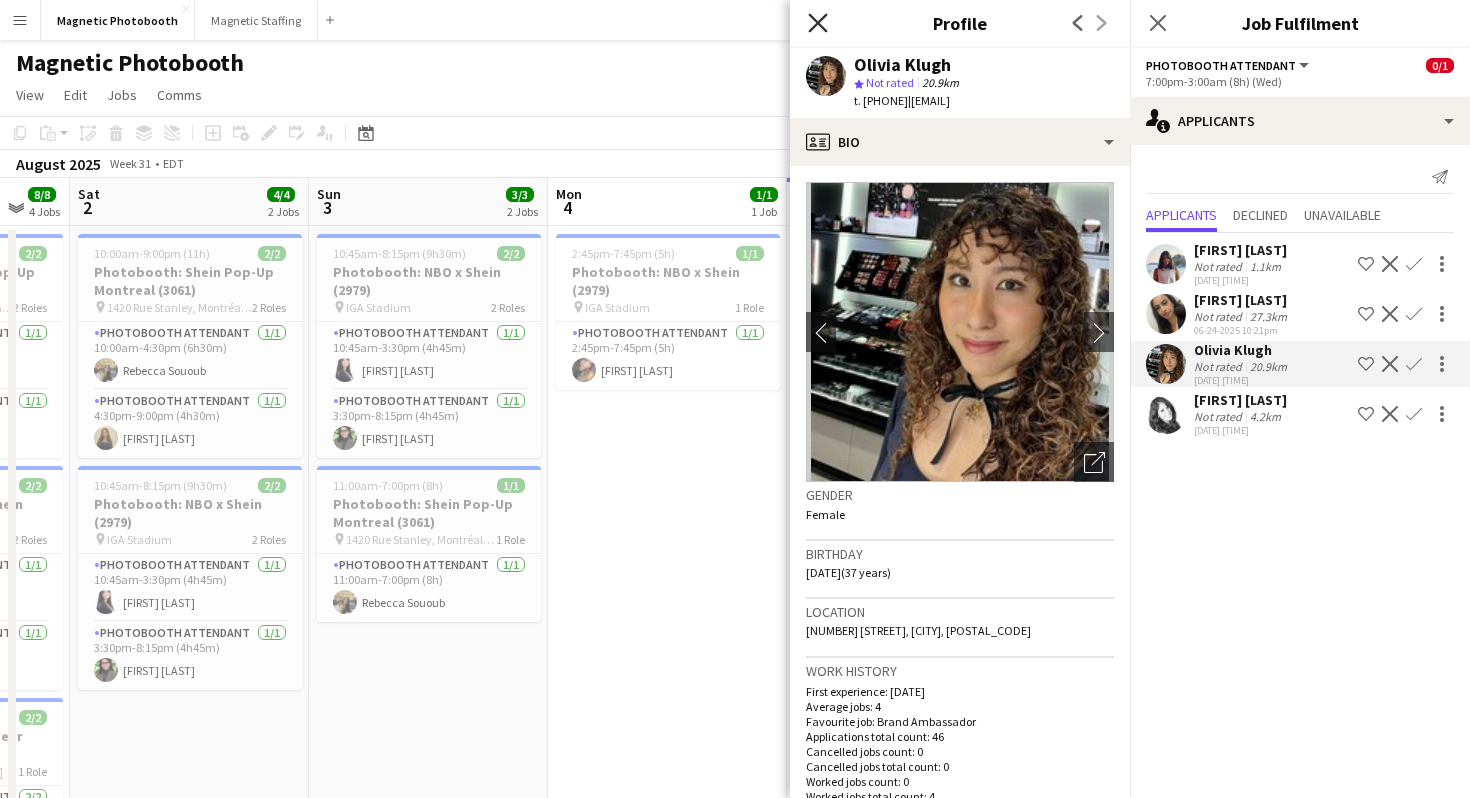 click on "Close pop-in" 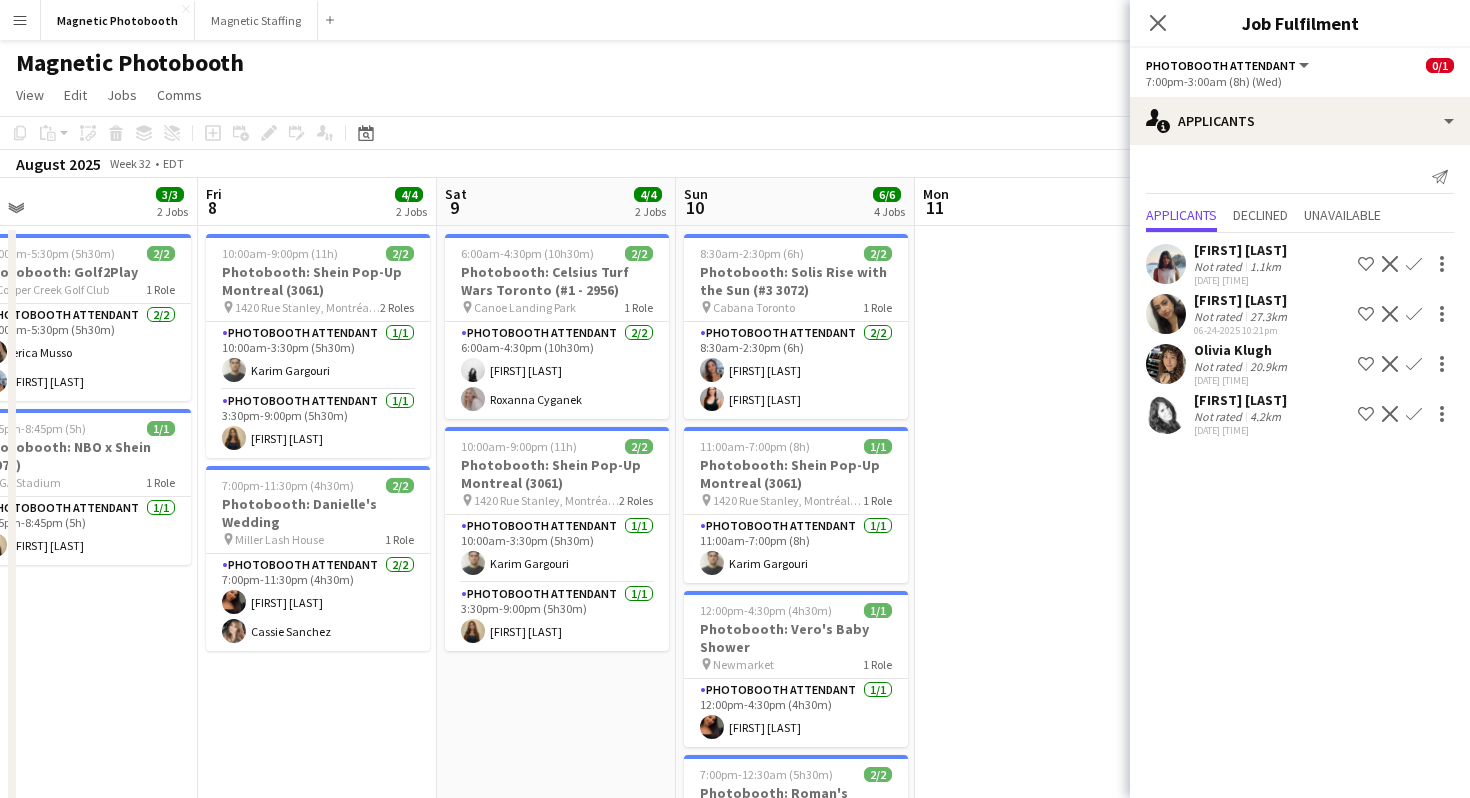 scroll, scrollTop: 0, scrollLeft: 762, axis: horizontal 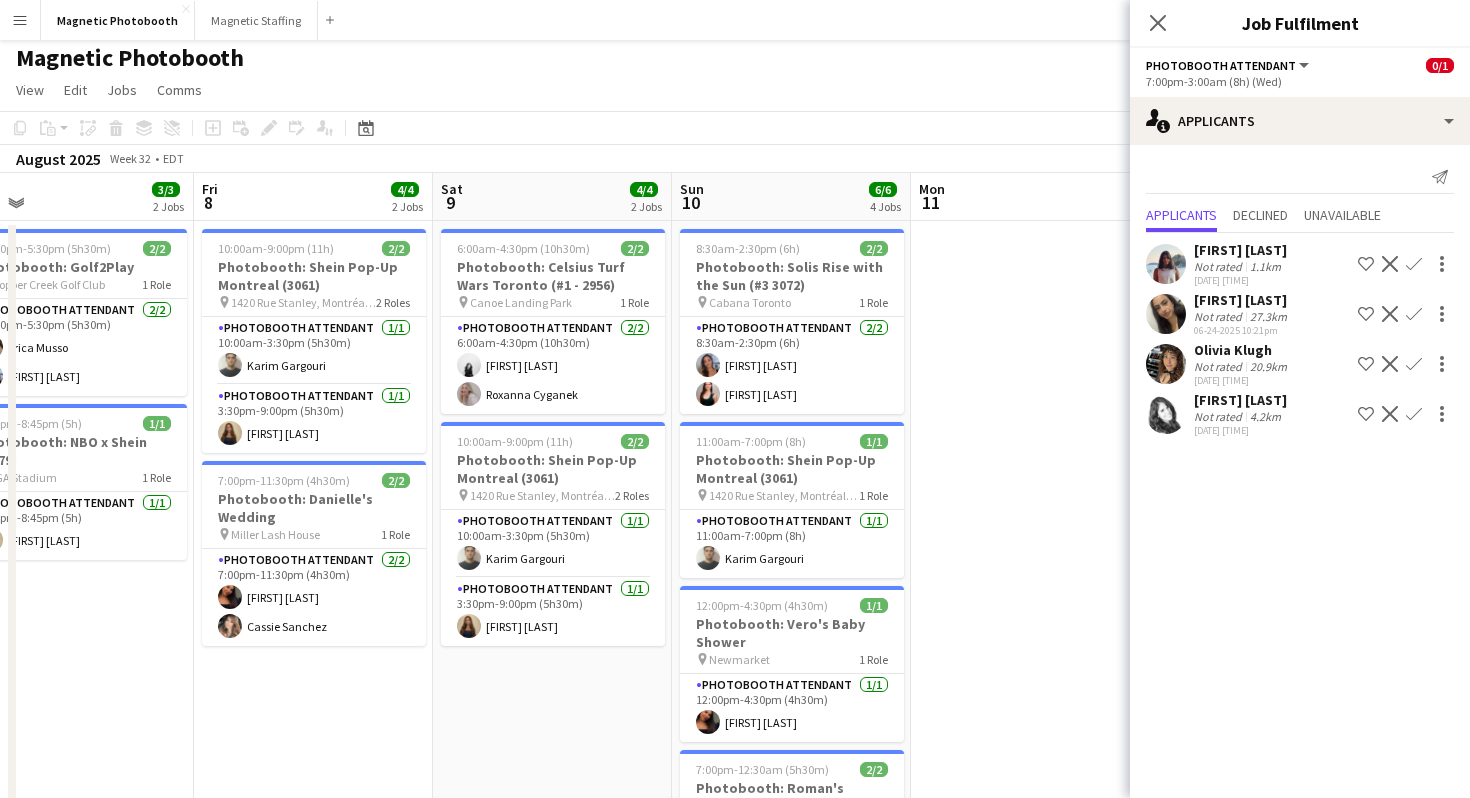 click at bounding box center (1166, 414) 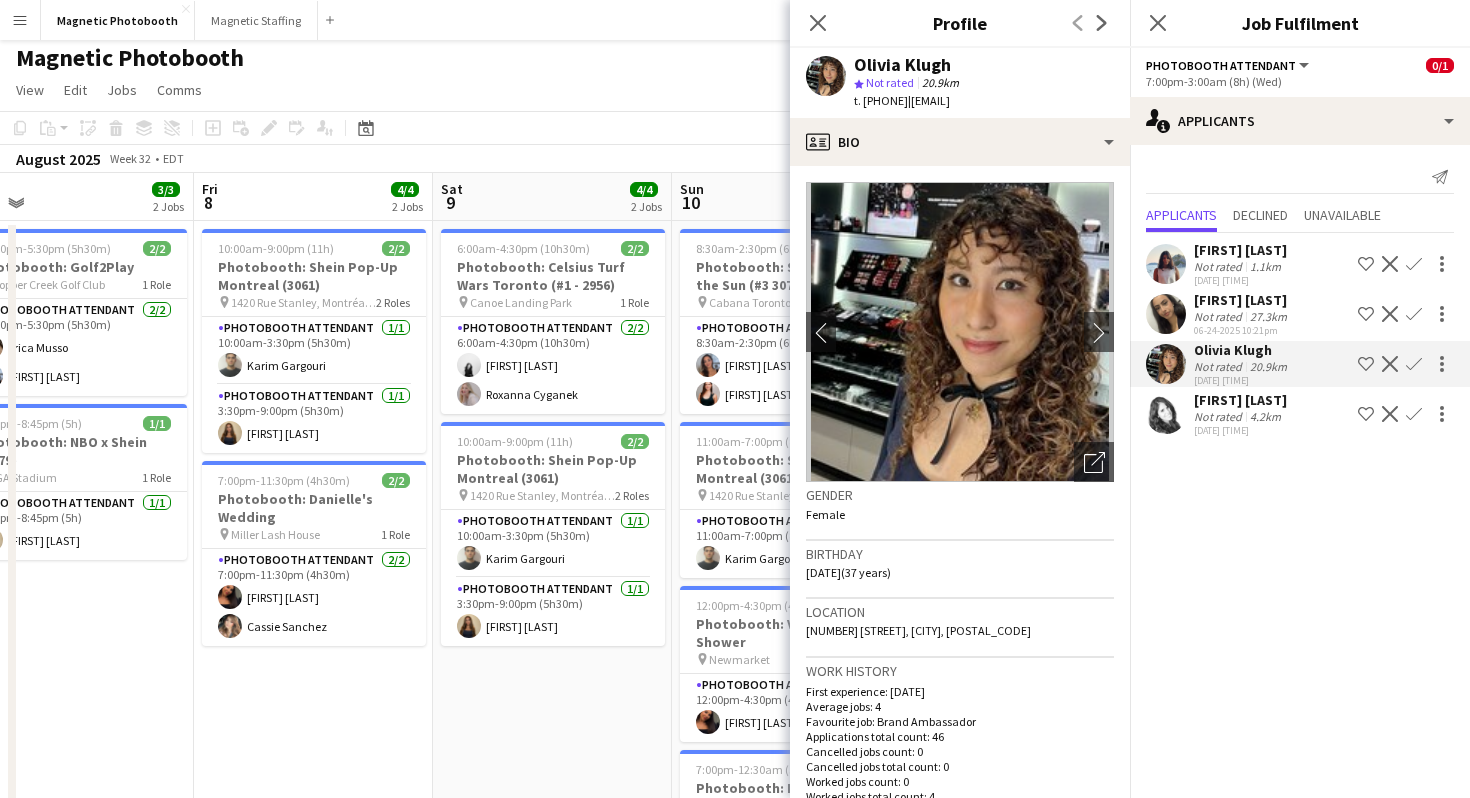 click on "t. [PHONE]   |   [EMAIL]" 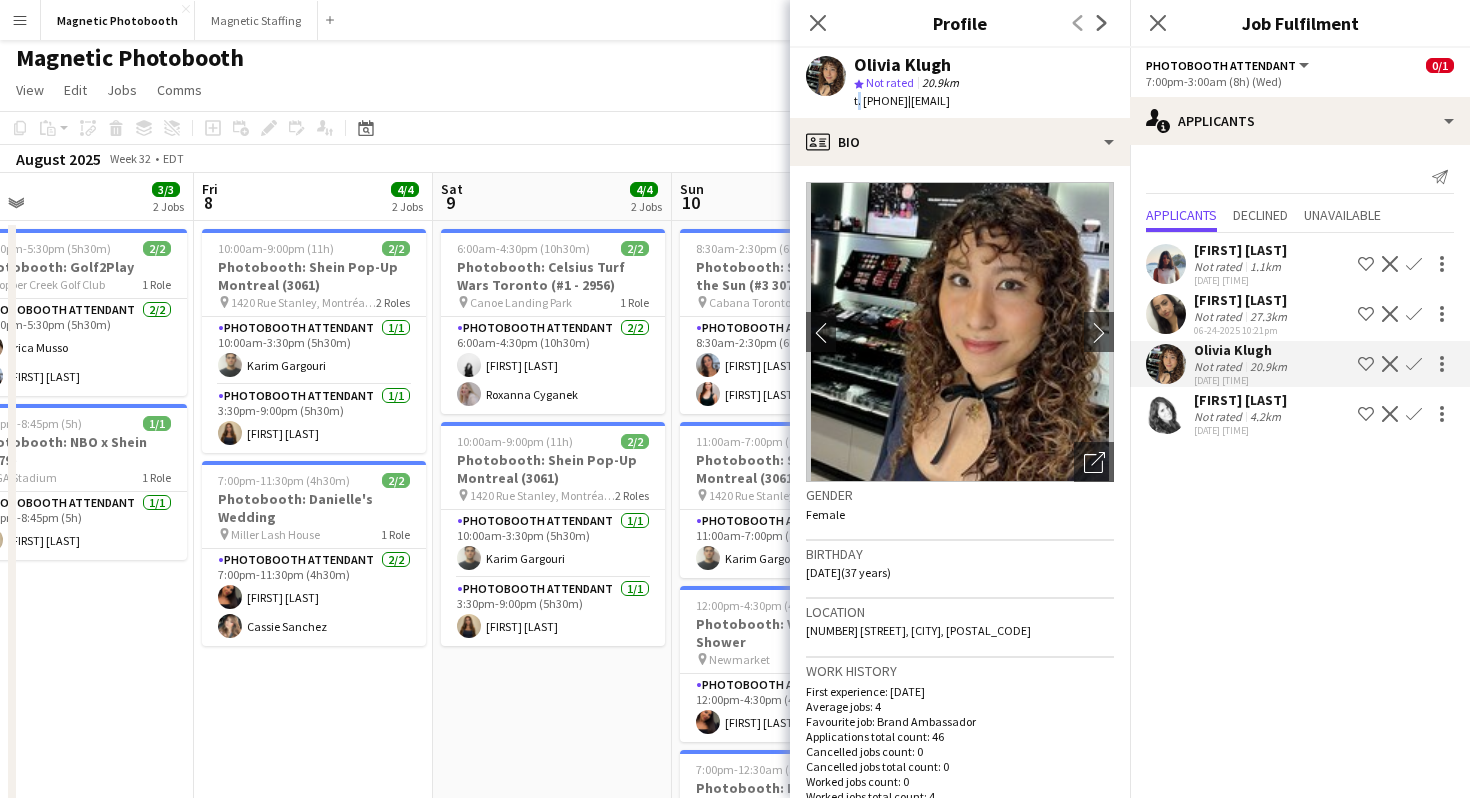 click on "t. [PHONE]   |   [EMAIL]" 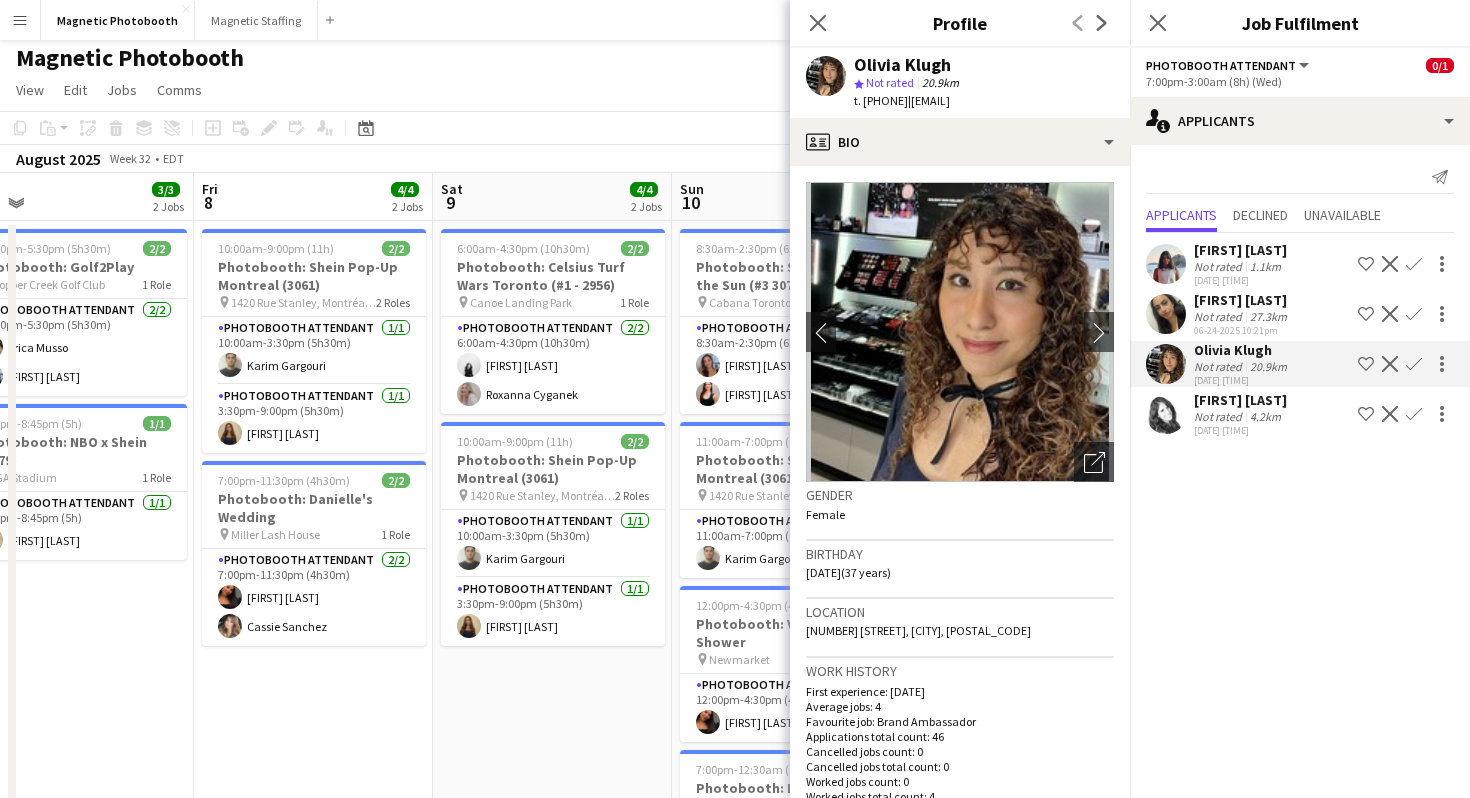 click on "t. [PHONE]" 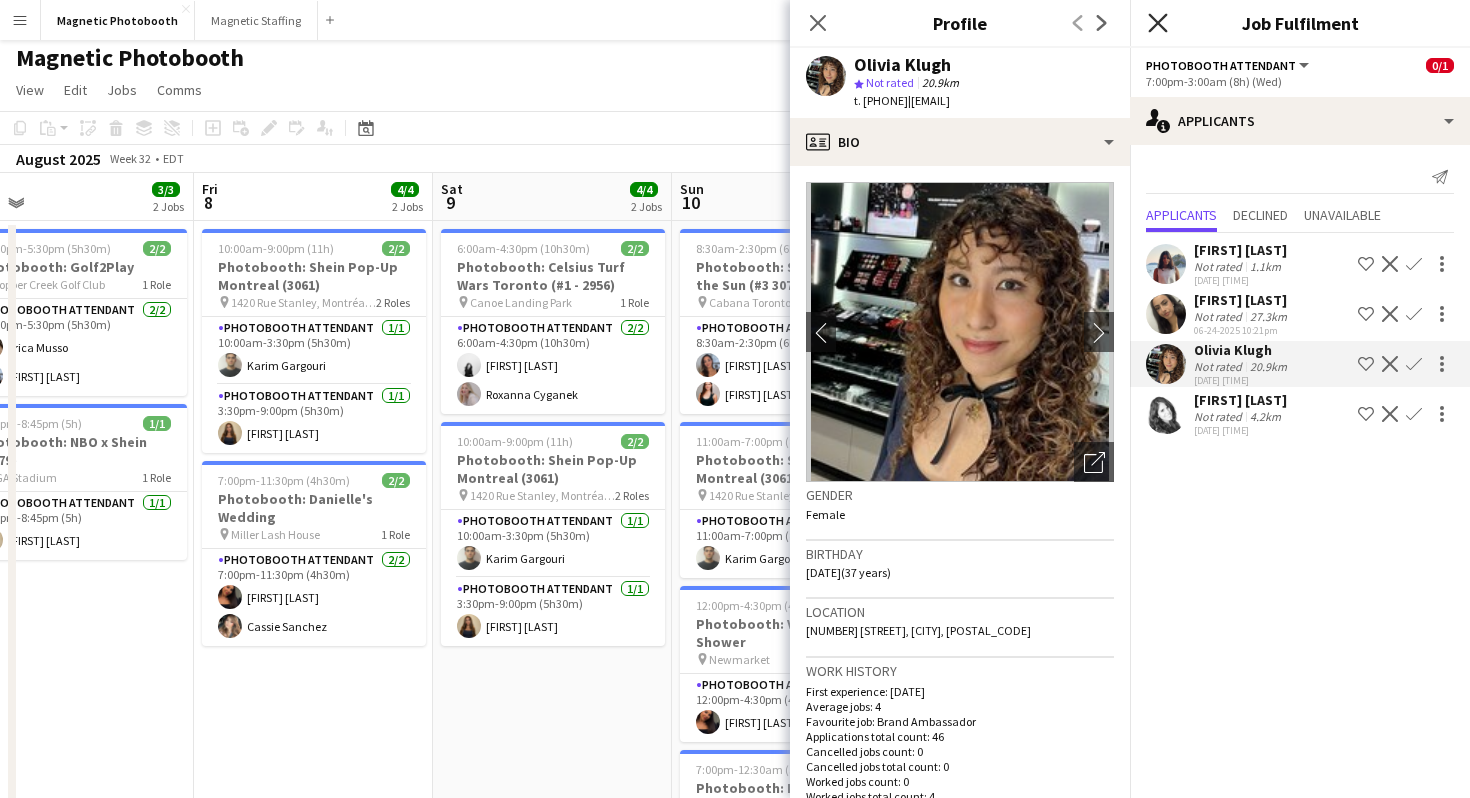 click 